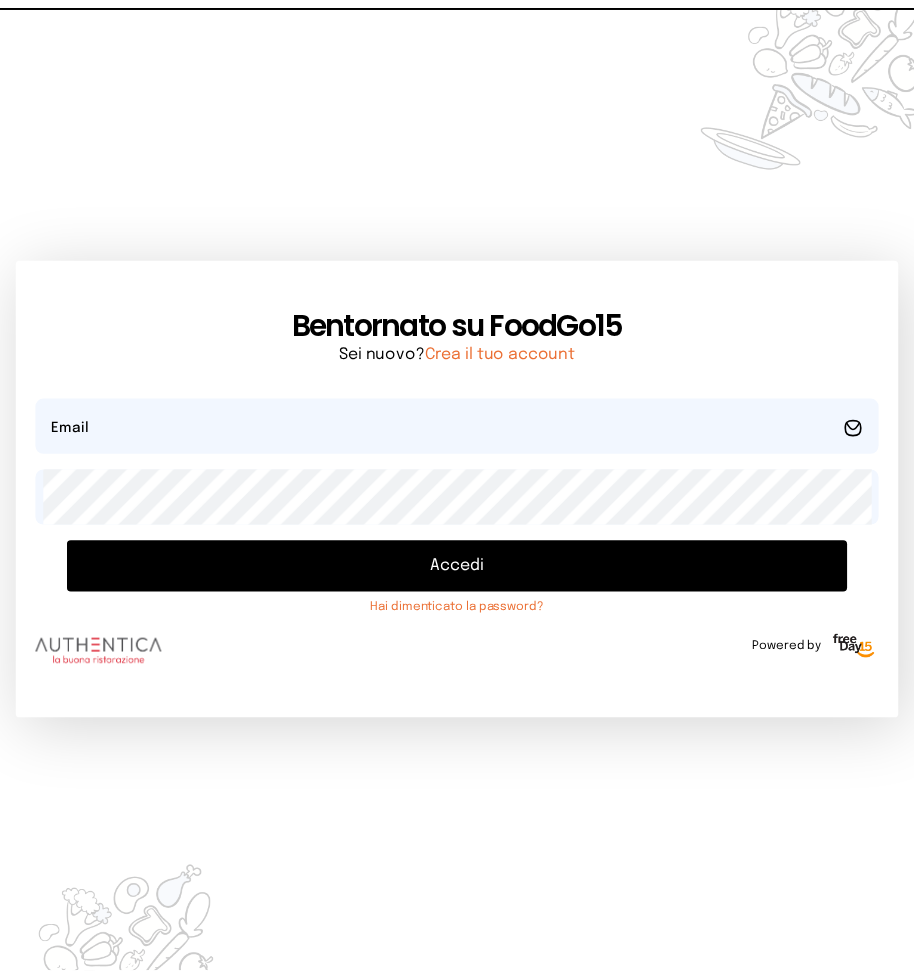 scroll, scrollTop: 0, scrollLeft: 0, axis: both 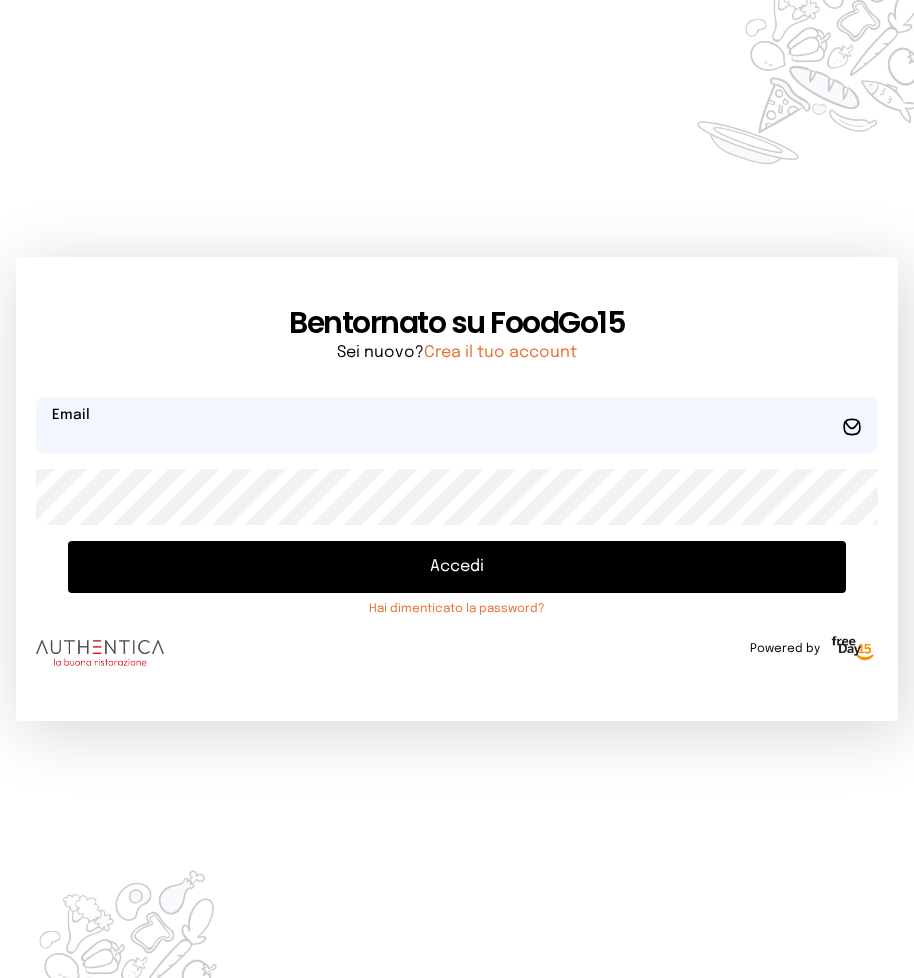 type on "**********" 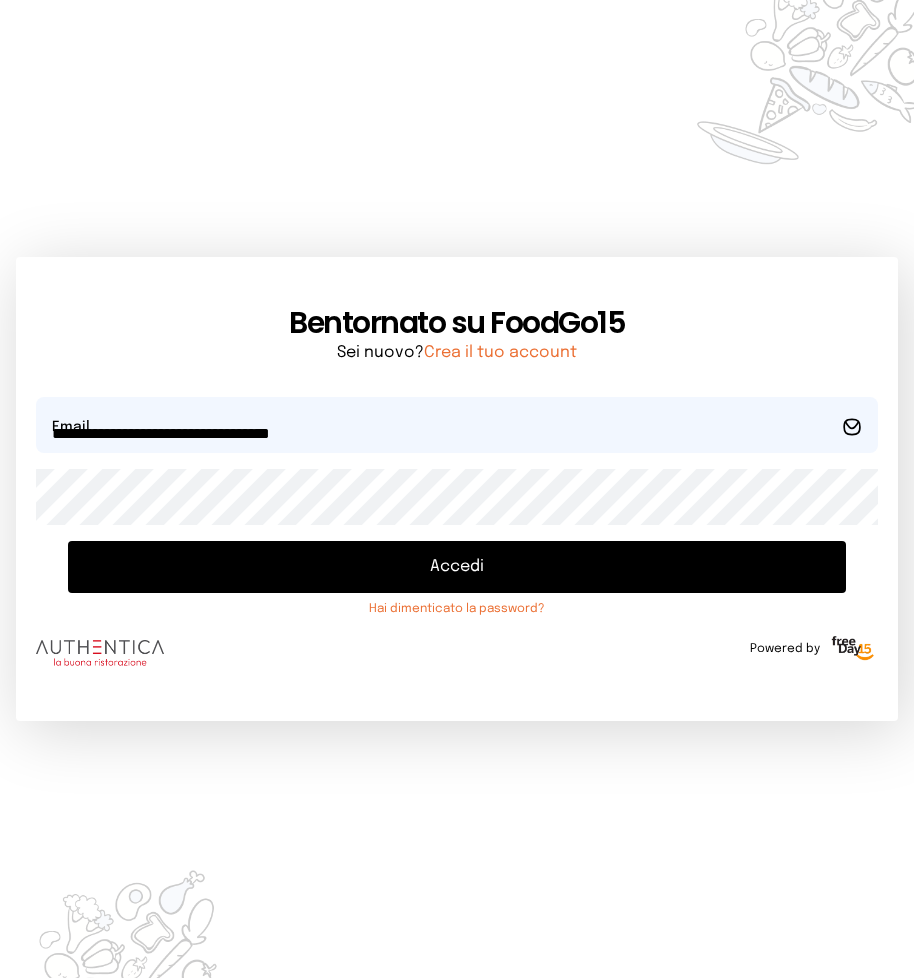click on "Accedi" at bounding box center [457, 567] 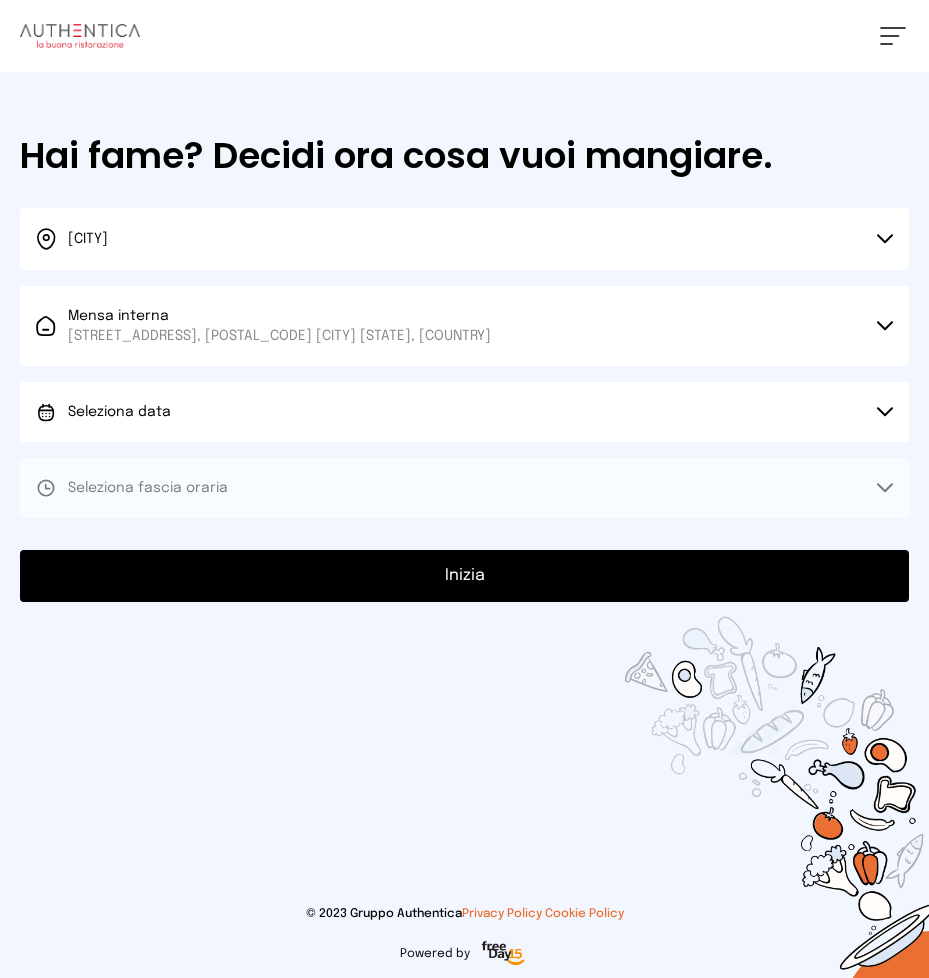 click on "Seleziona data" at bounding box center (464, 412) 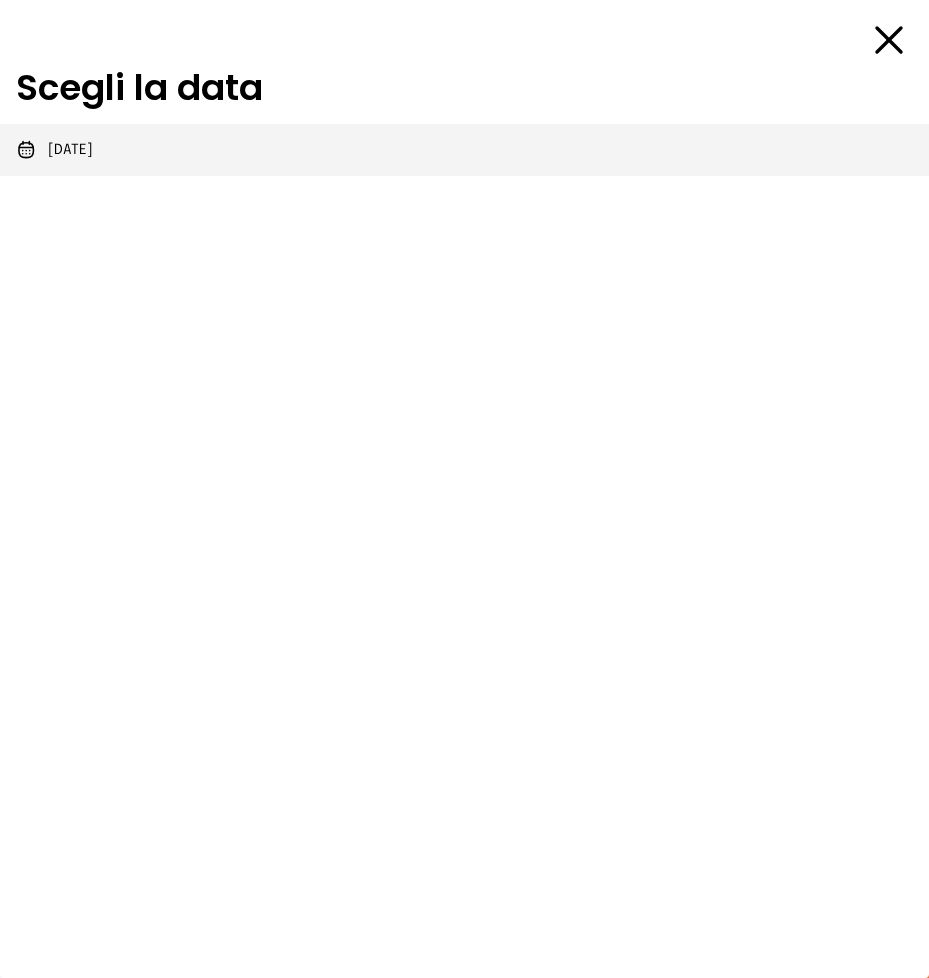 click on "Oggi, [DATE]" at bounding box center (70, 150) 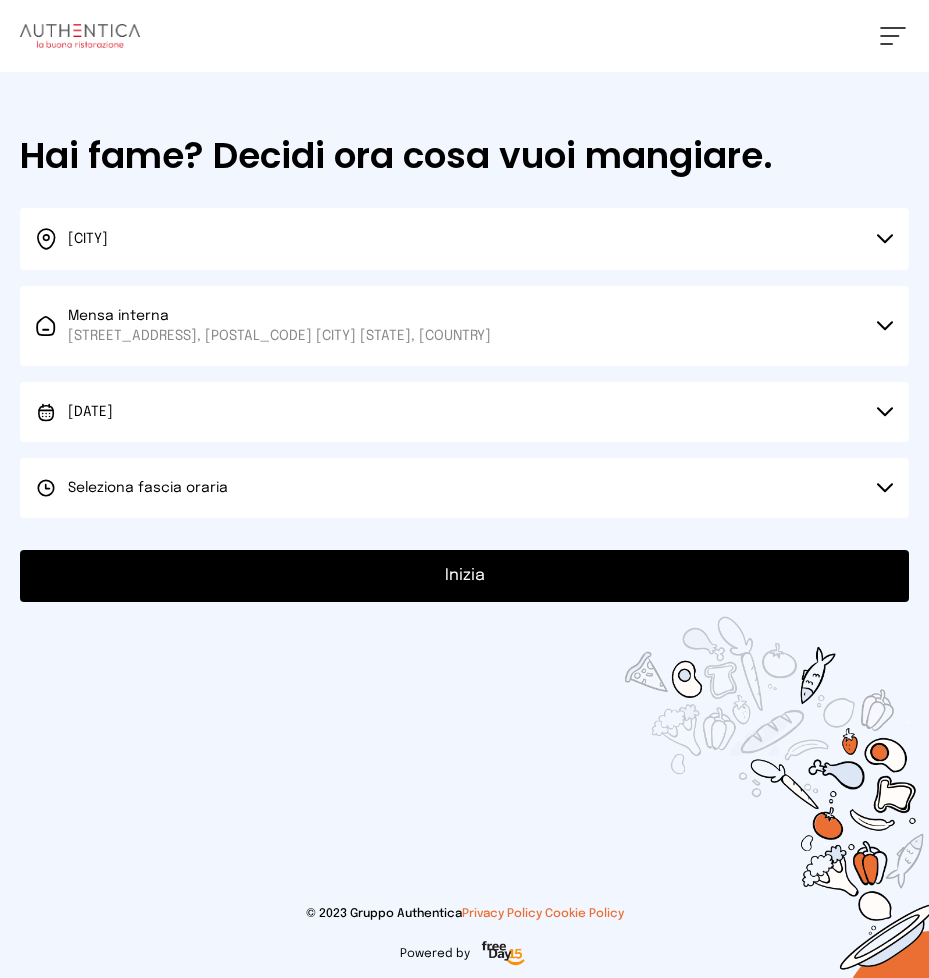 click on "Seleziona fascia oraria" at bounding box center [464, 488] 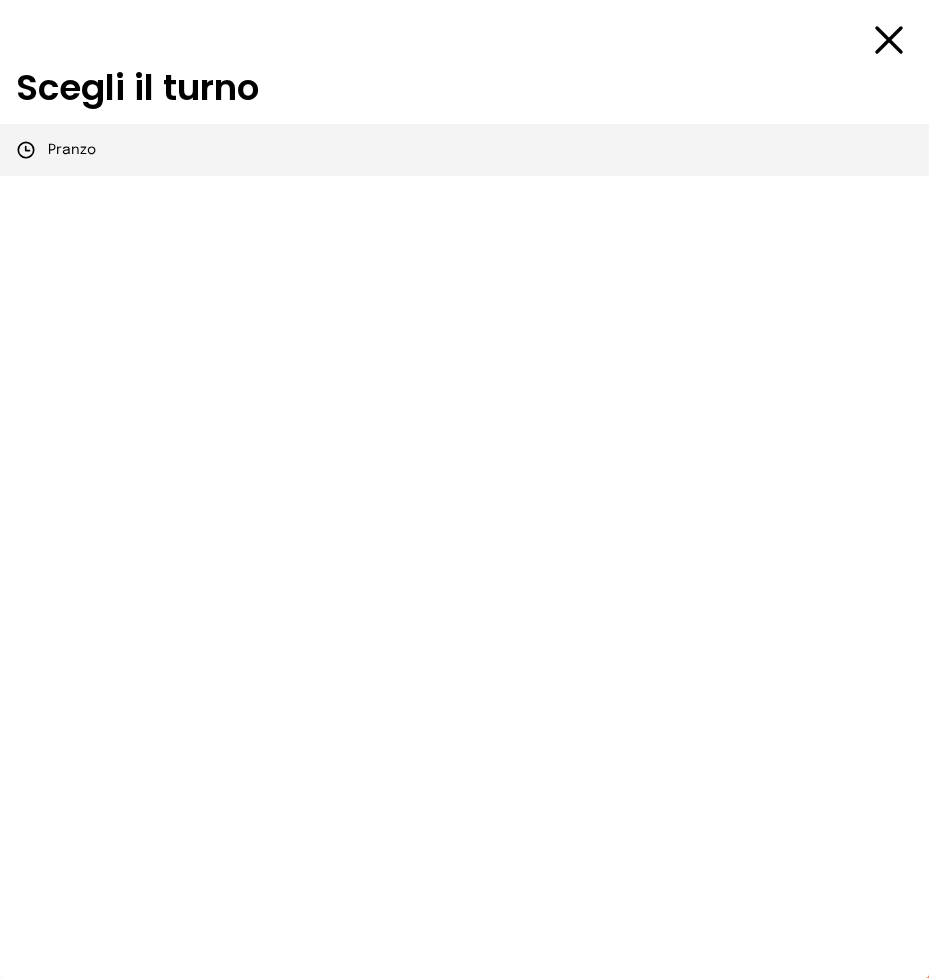 click on "Pranzo" at bounding box center [464, 150] 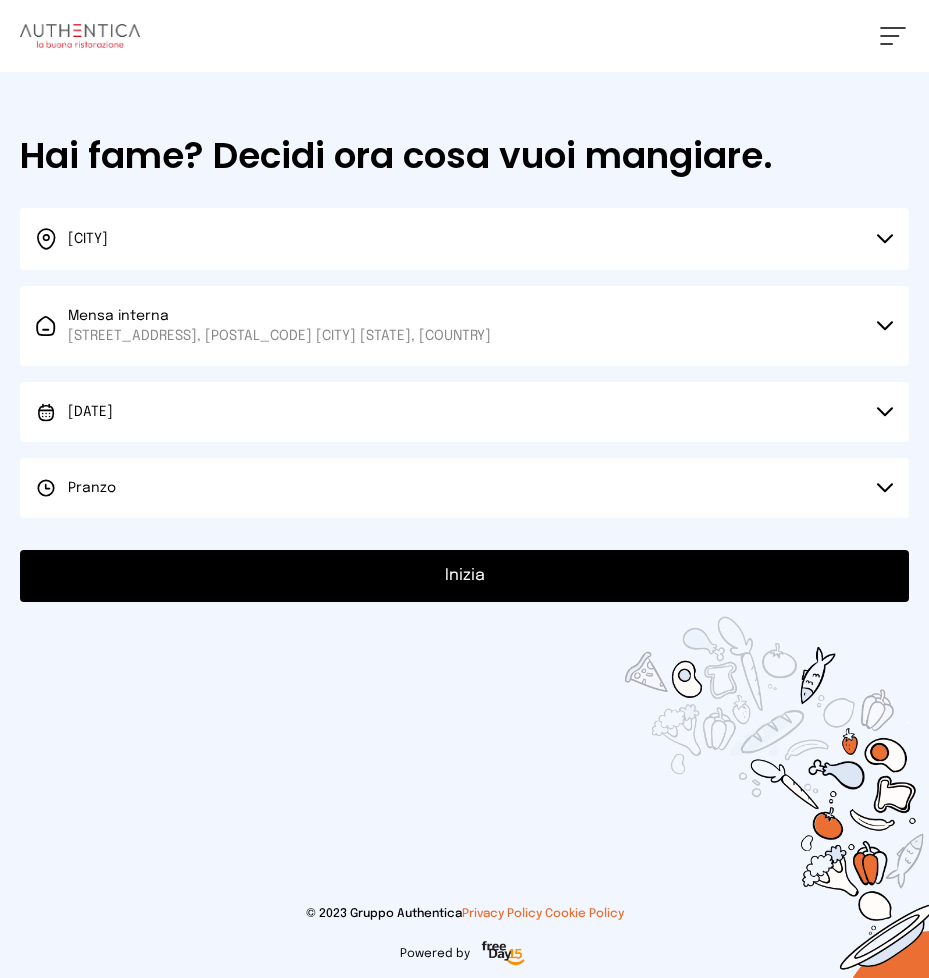 click on "Inizia" at bounding box center (464, 576) 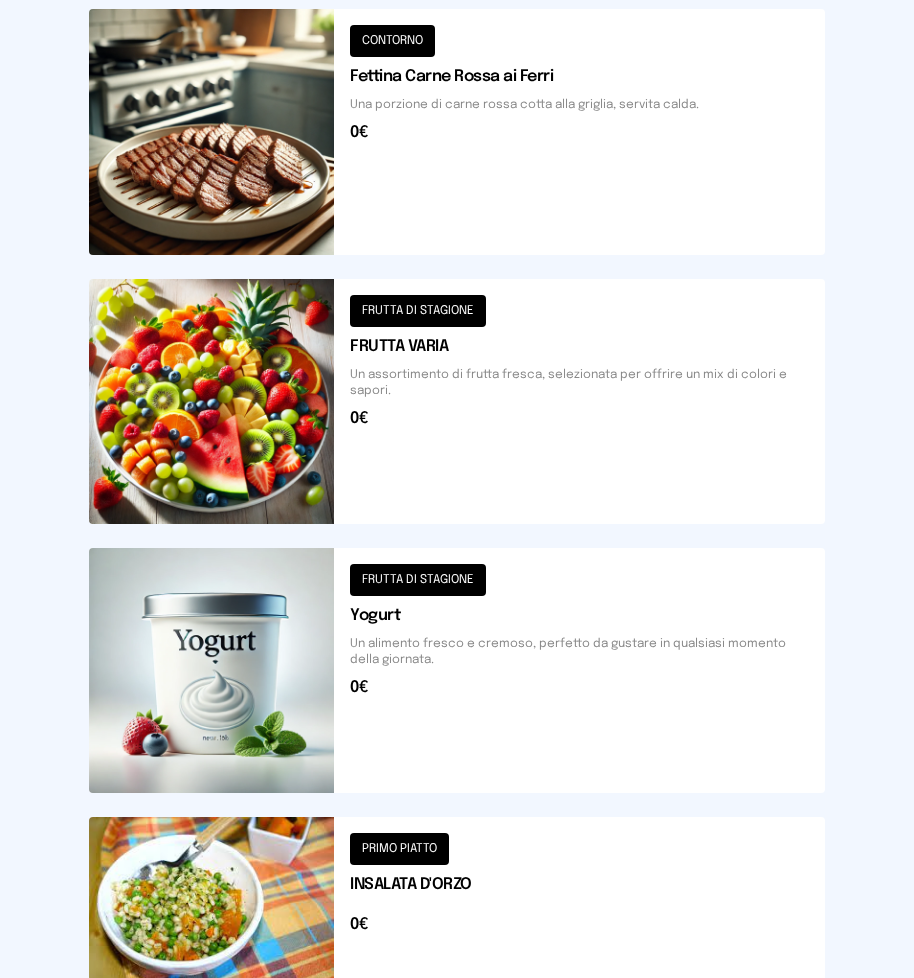 scroll, scrollTop: 2096, scrollLeft: 0, axis: vertical 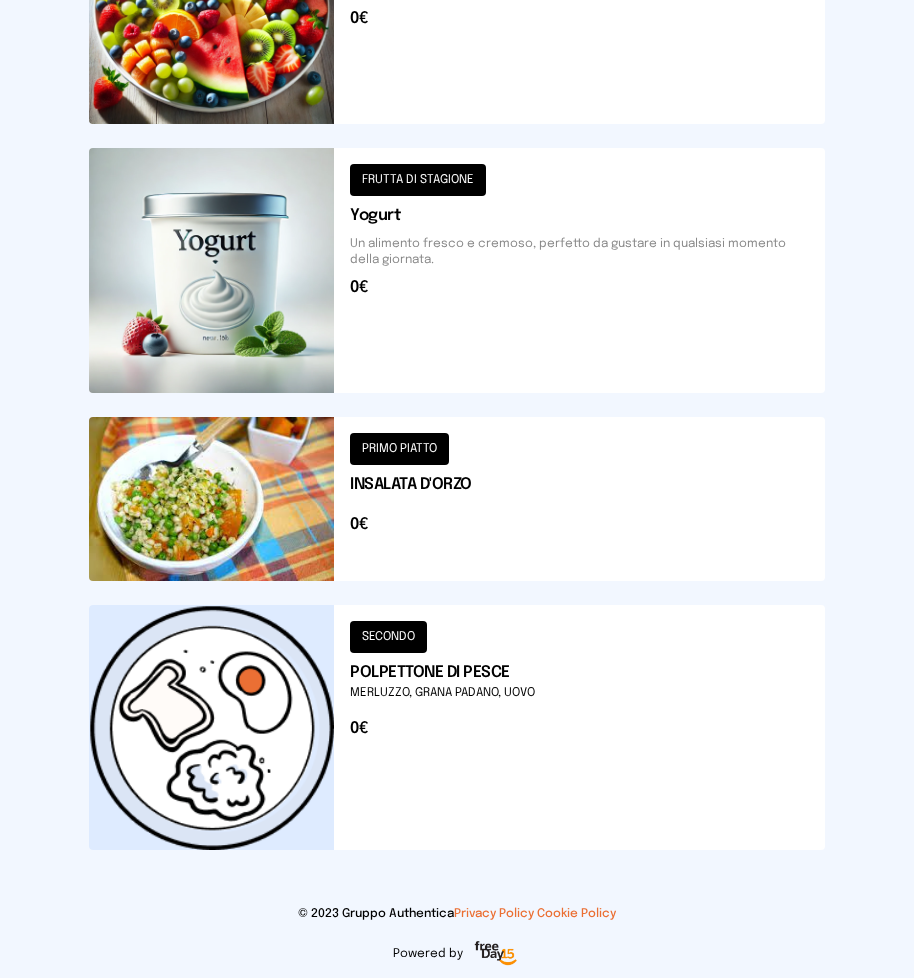 click at bounding box center (457, 727) 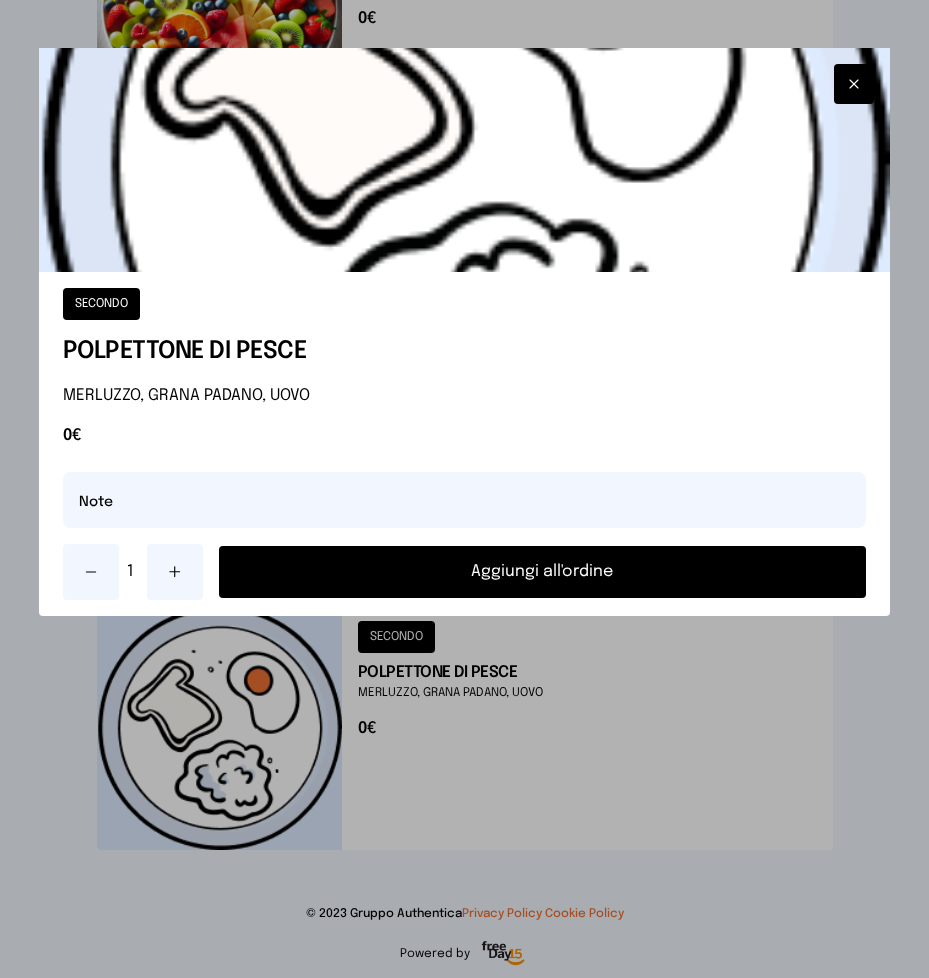 click on "Aggiungi all'ordine" at bounding box center (543, 572) 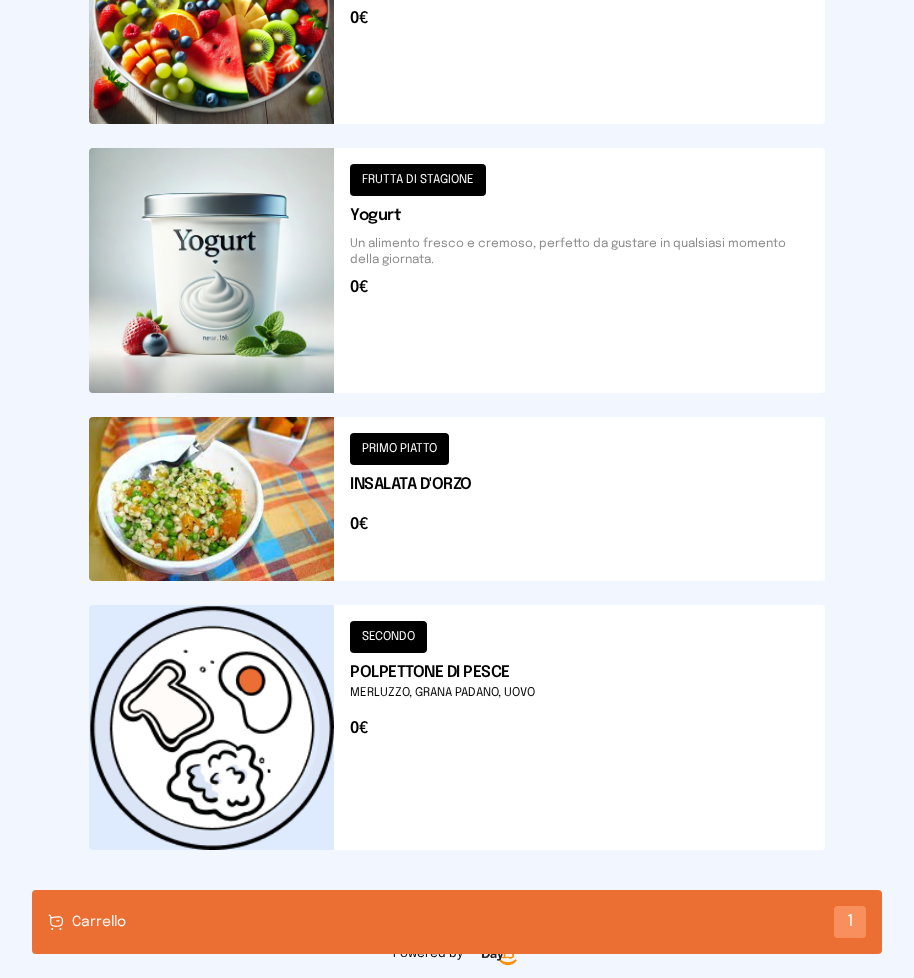 click at bounding box center (457, 498) 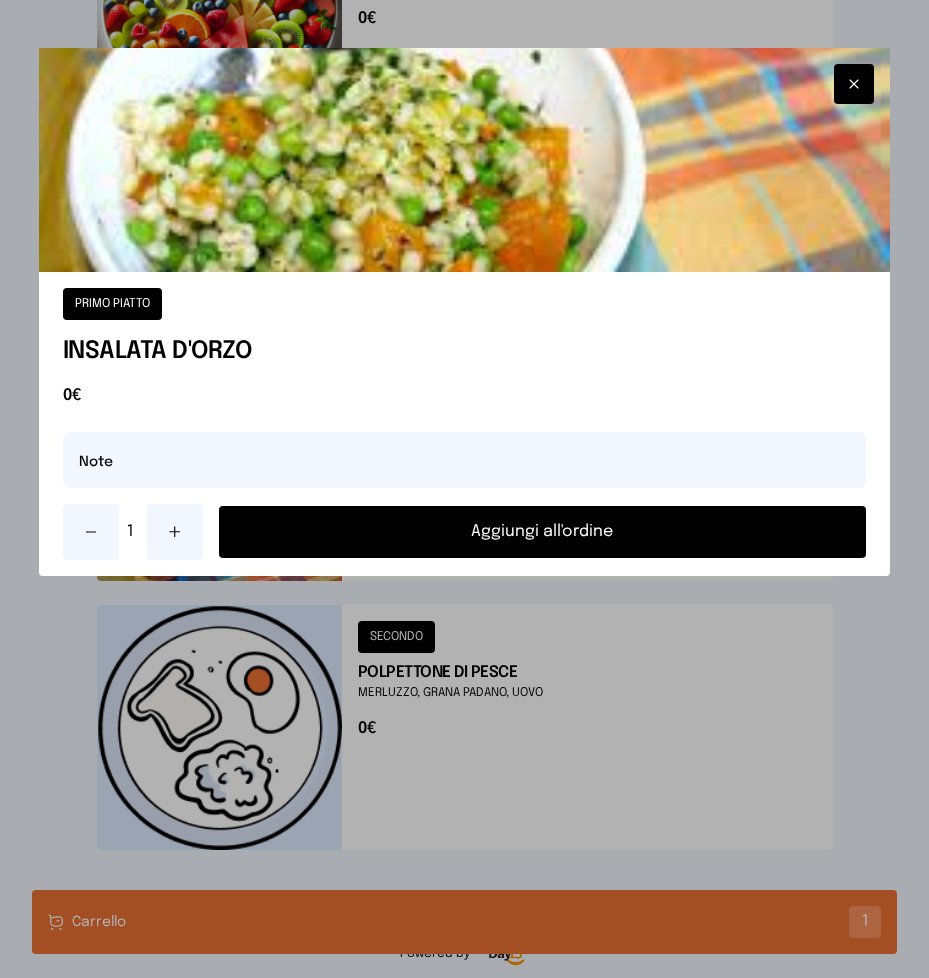 click on "Aggiungi all'ordine" at bounding box center (543, 532) 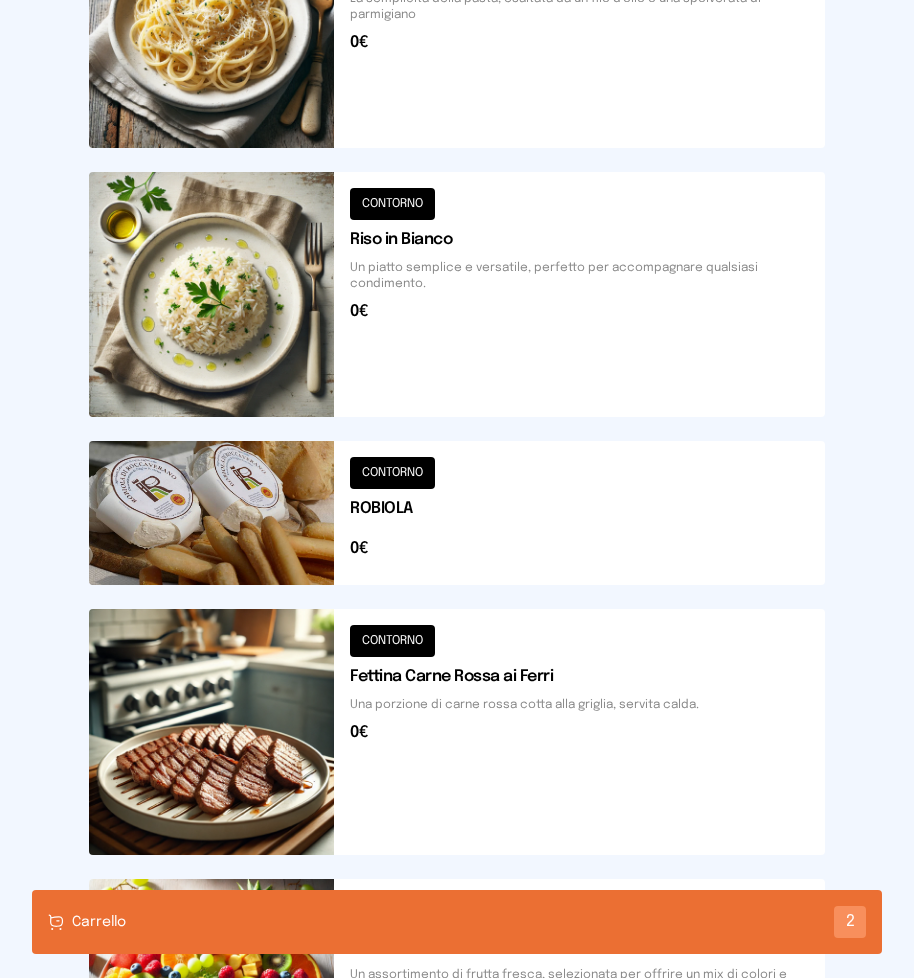 scroll, scrollTop: 1396, scrollLeft: 0, axis: vertical 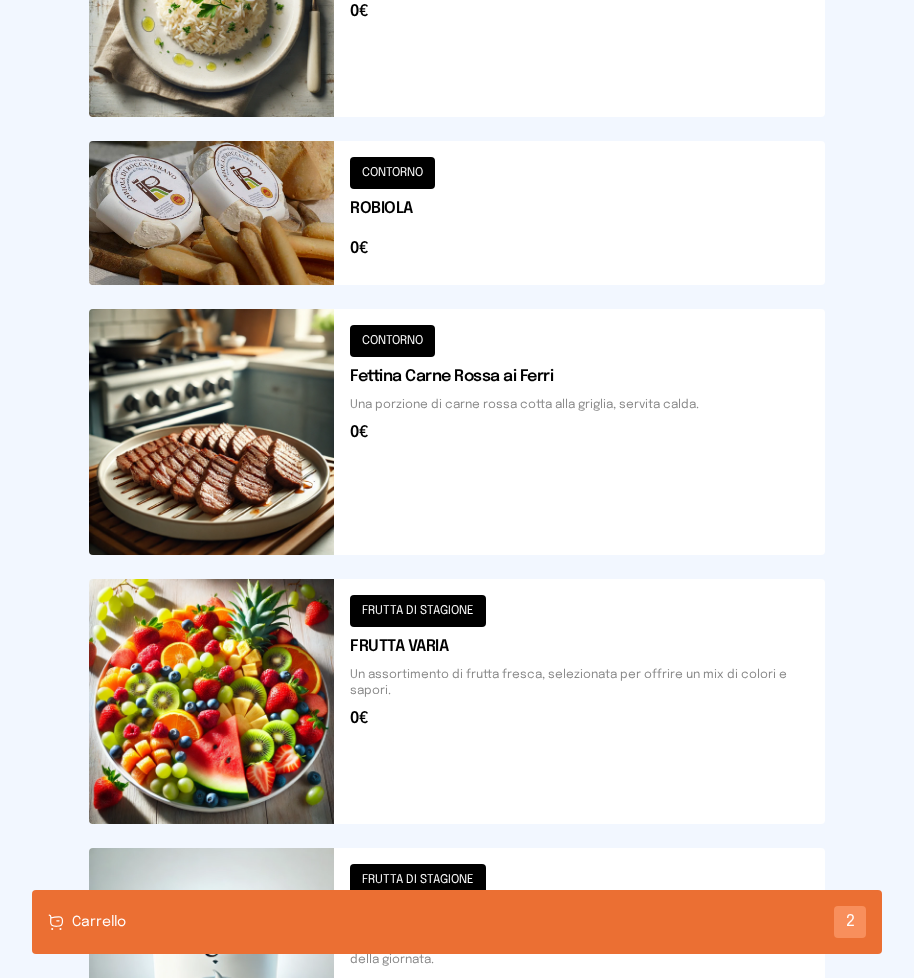 click at bounding box center (457, 431) 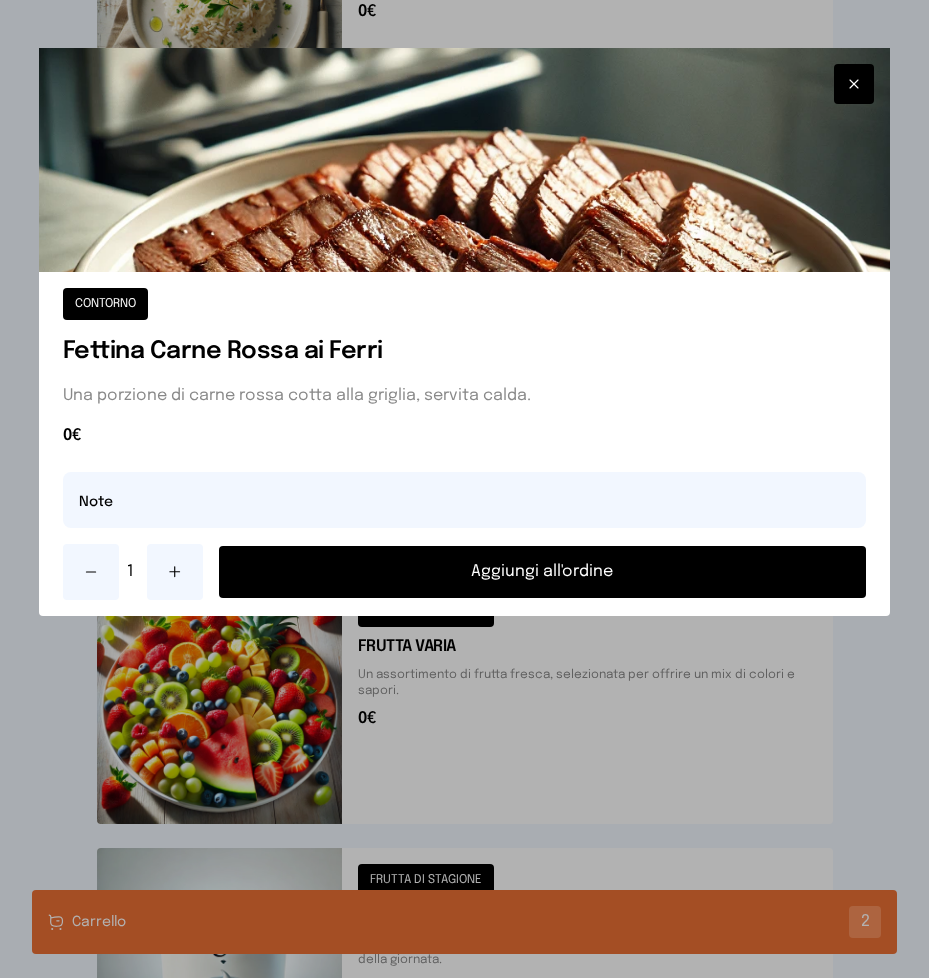 click on "Aggiungi all'ordine" at bounding box center (543, 572) 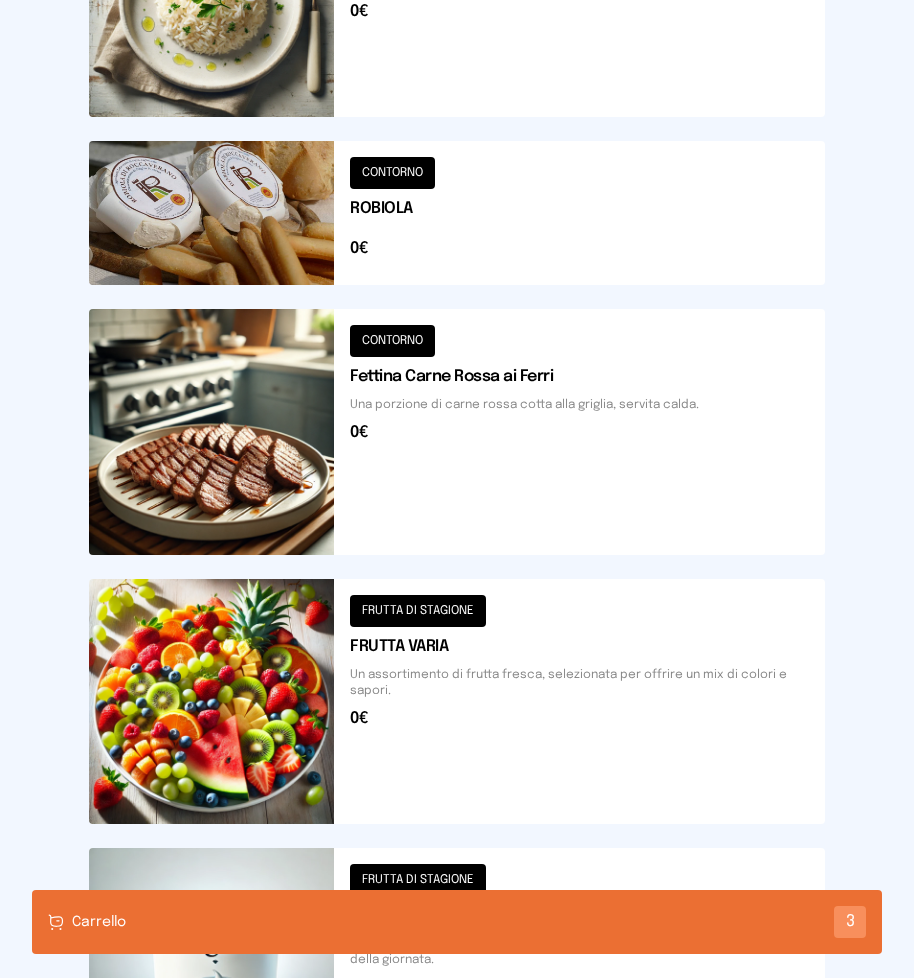 click on "Carrello
3" at bounding box center (457, 922) 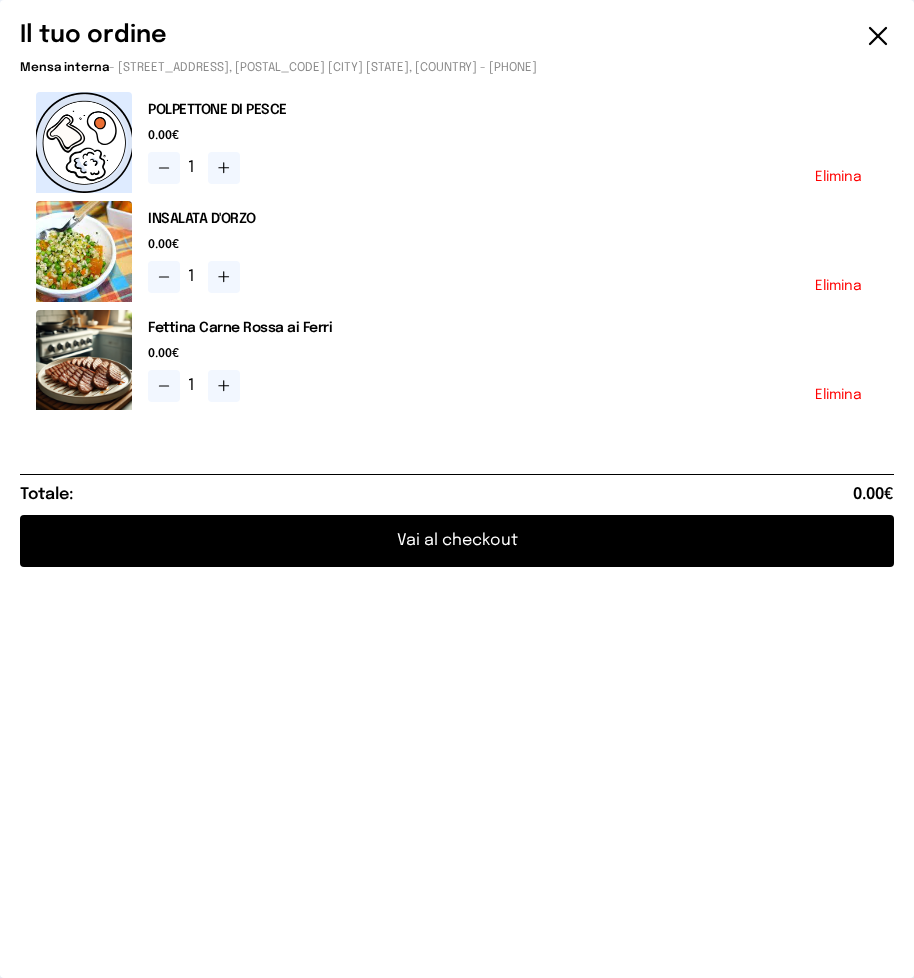 click on "Vai al checkout" at bounding box center [457, 541] 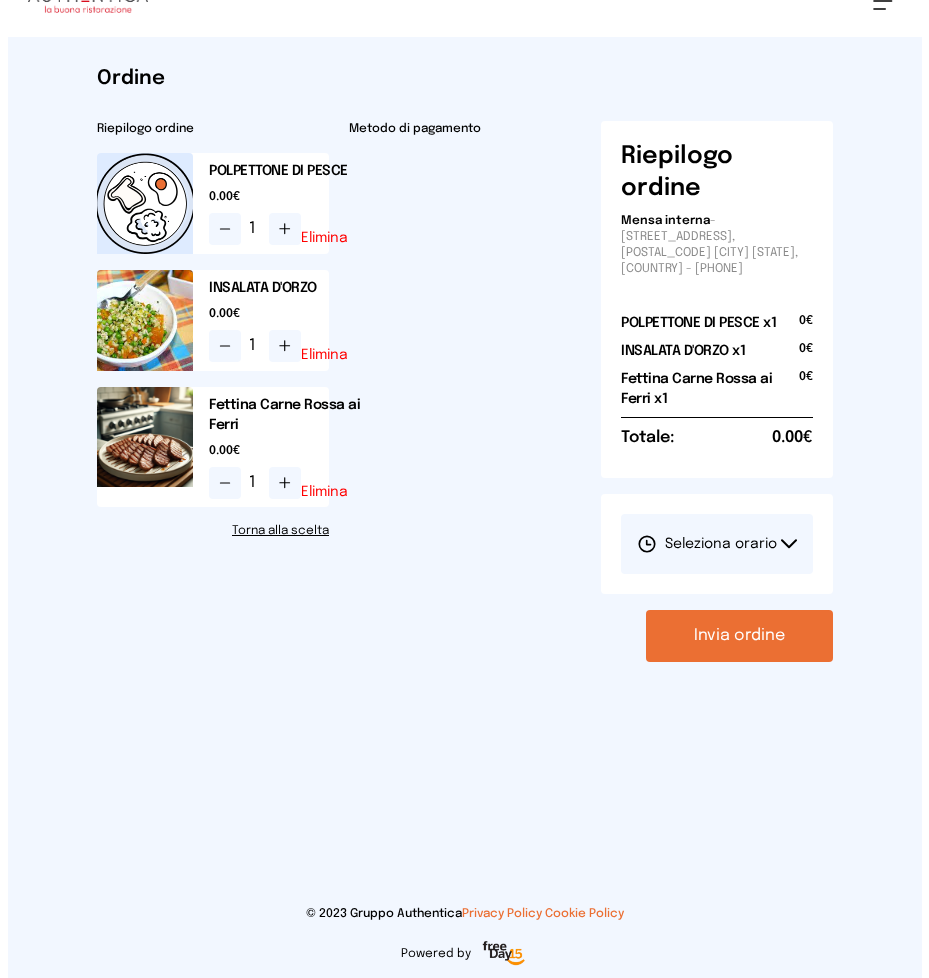 scroll, scrollTop: 0, scrollLeft: 0, axis: both 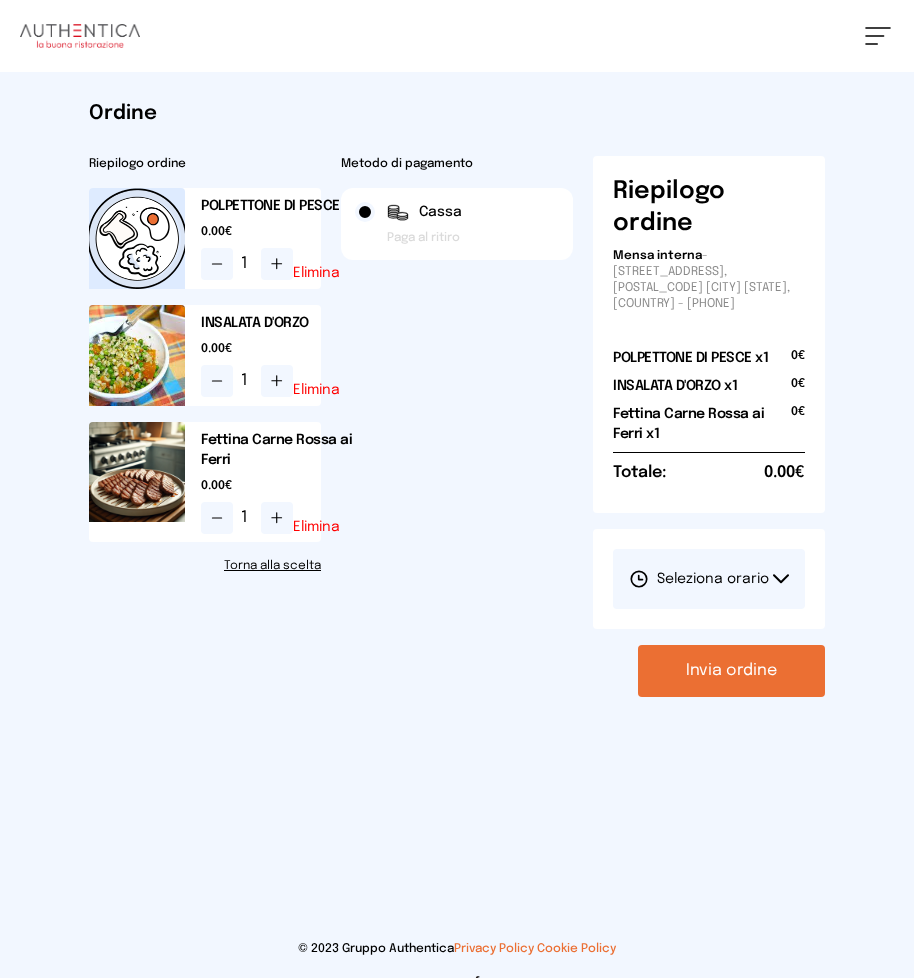 click on "Seleziona orario" at bounding box center (709, 579) 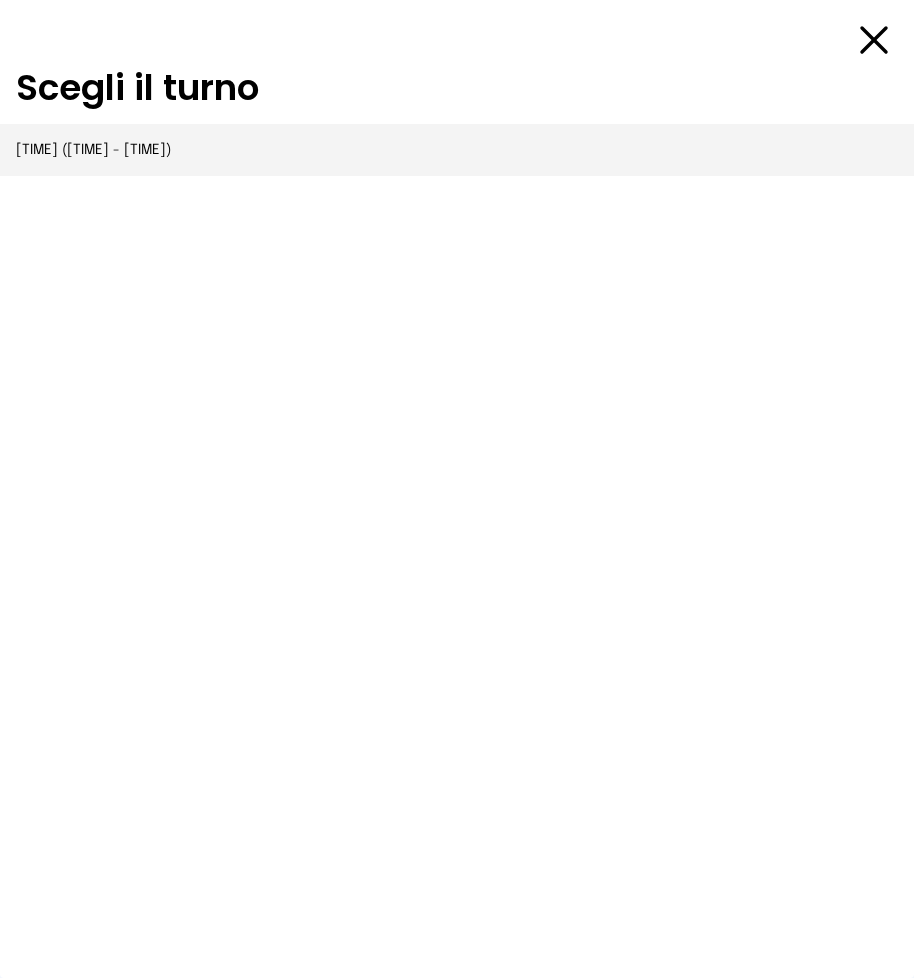click on "1° Turno ([TIME] -
[TIME])" at bounding box center (93, 150) 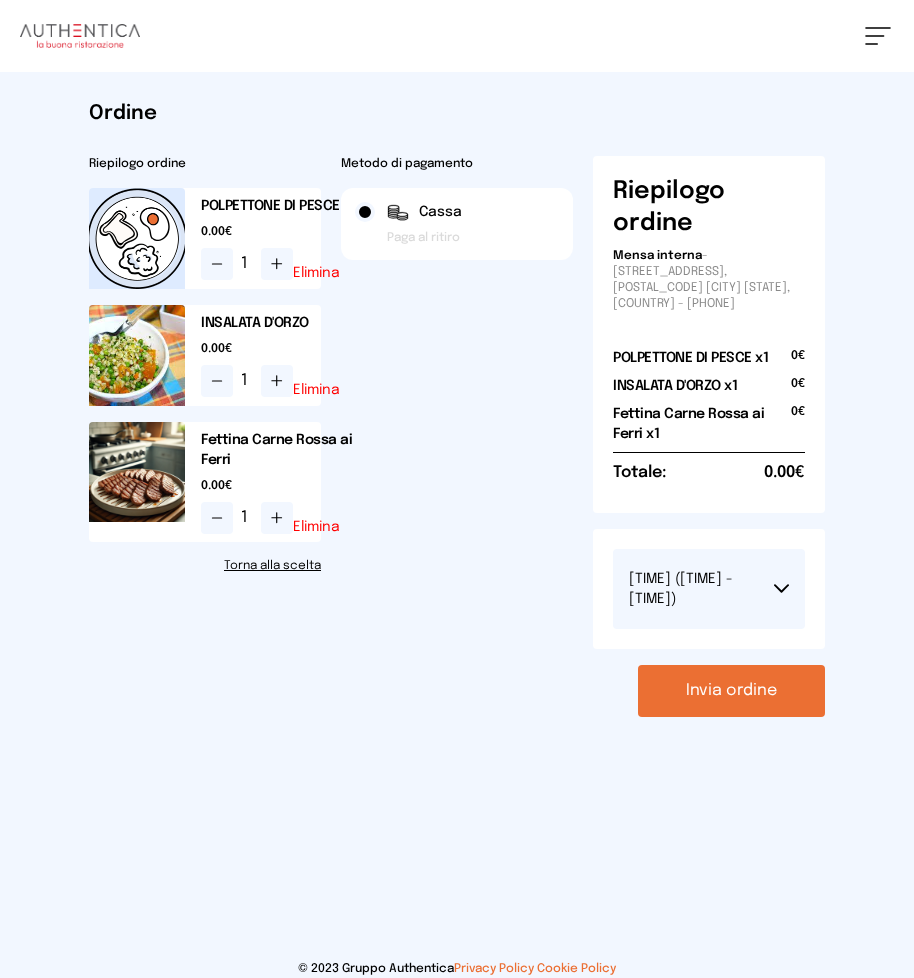 click on "Invia ordine" at bounding box center (731, 691) 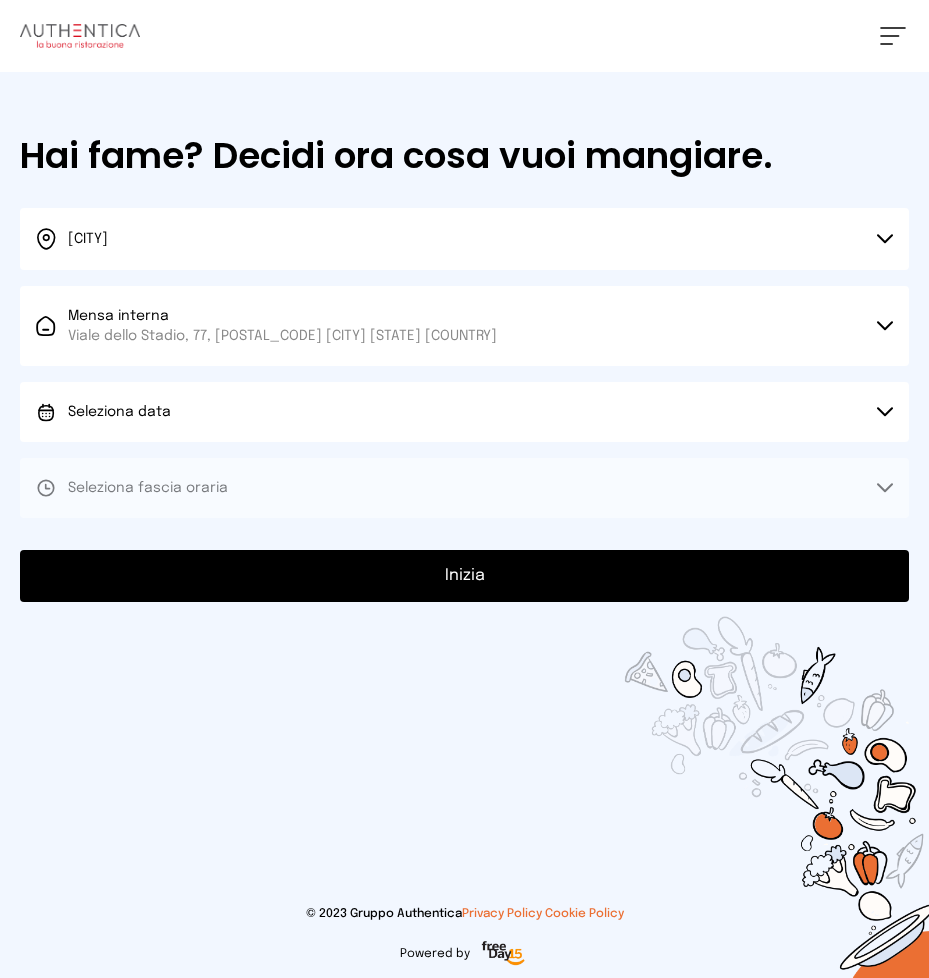 scroll, scrollTop: 0, scrollLeft: 0, axis: both 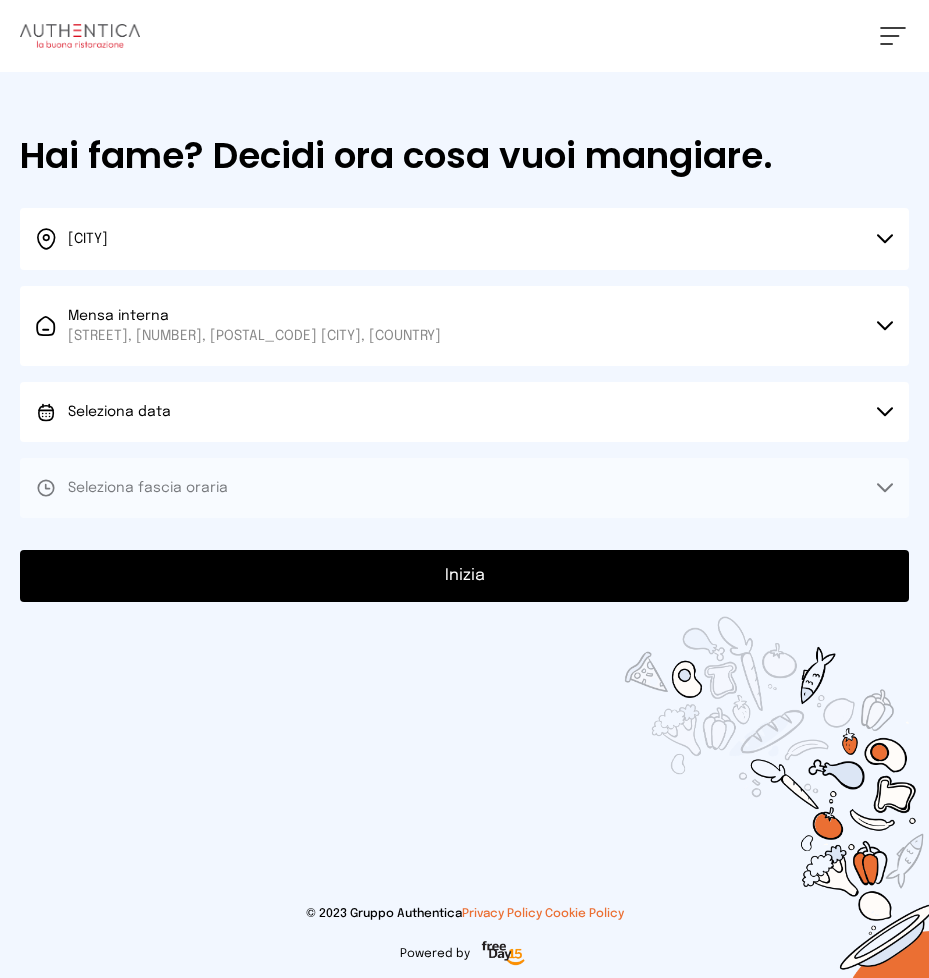click 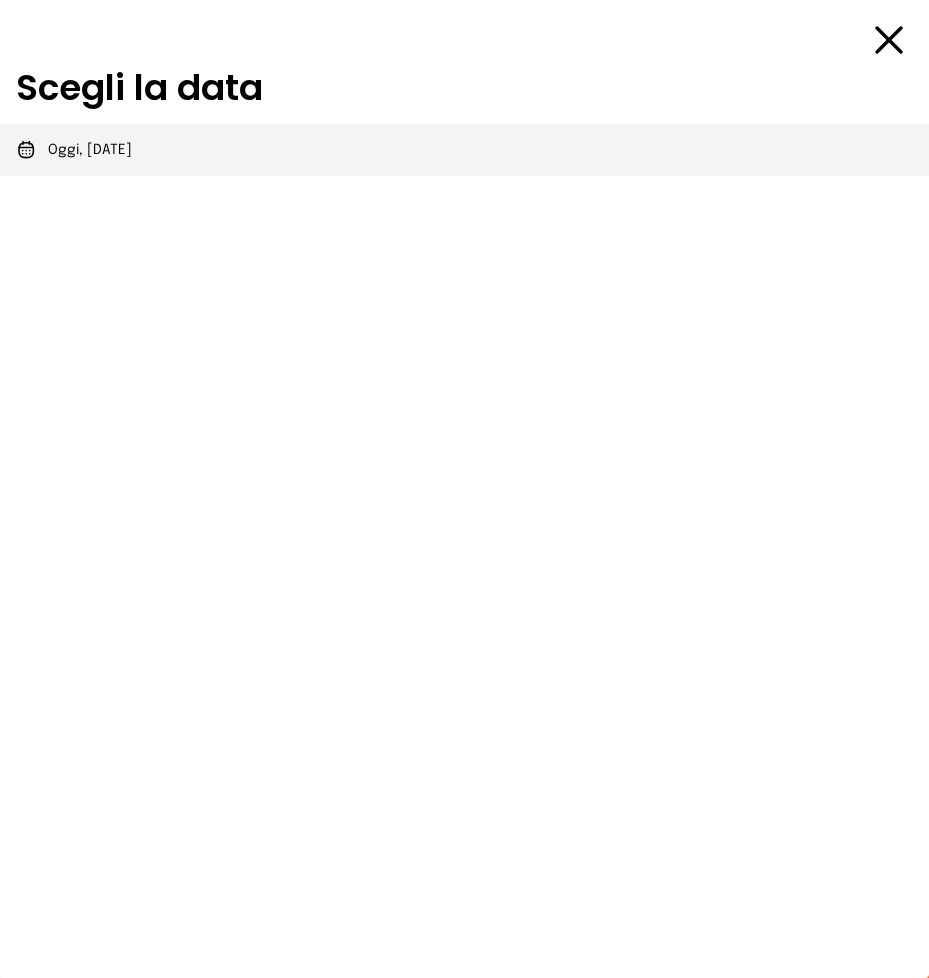 click on "Oggi, [DATE]" at bounding box center (90, 150) 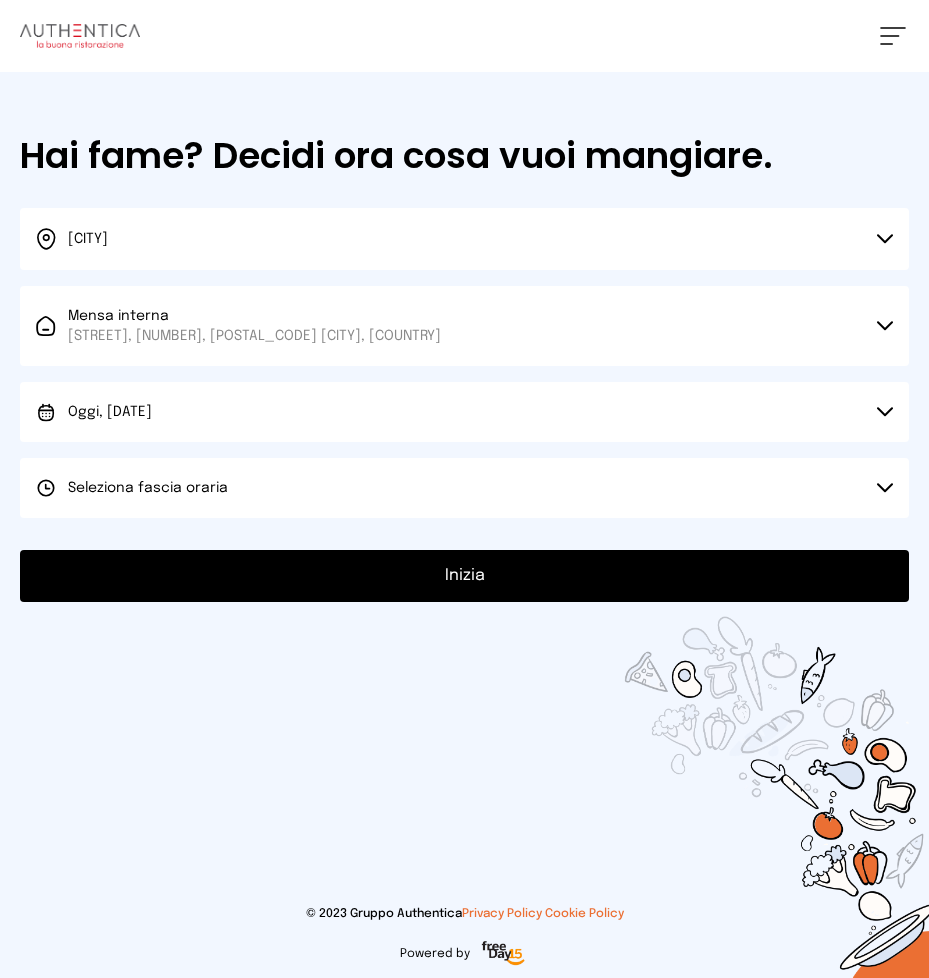 click 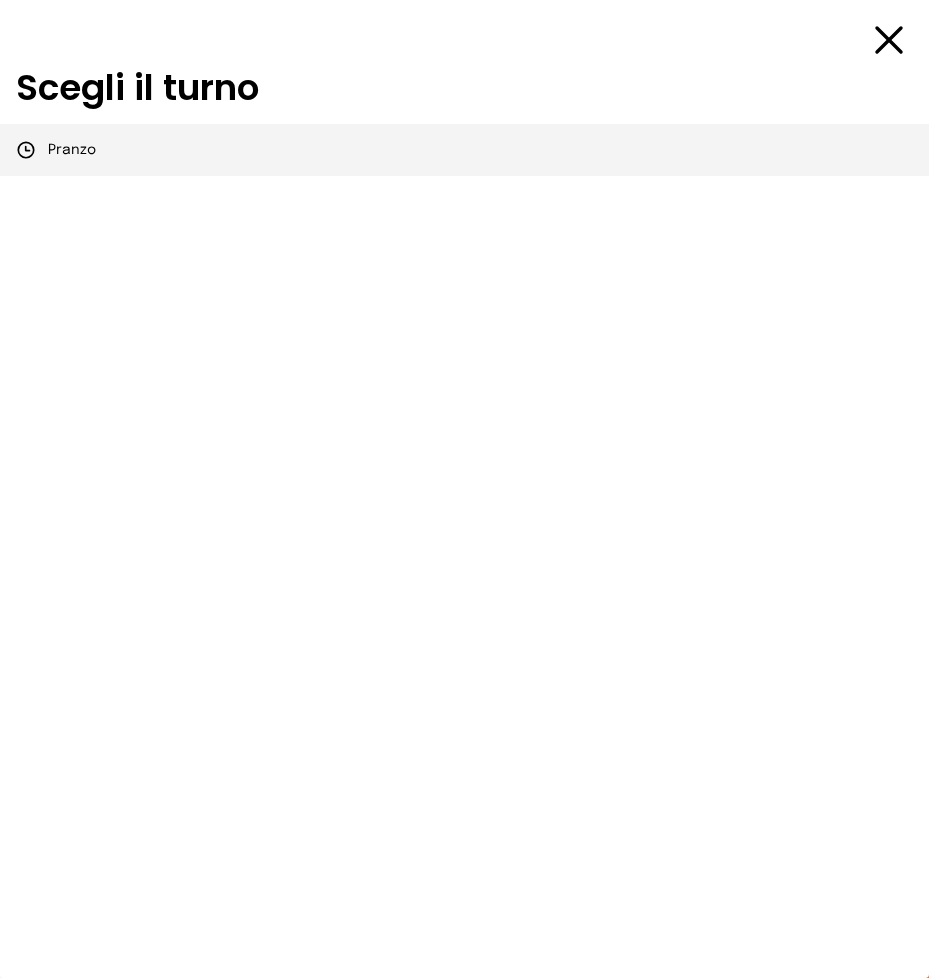 click on "Pranzo" at bounding box center [464, 150] 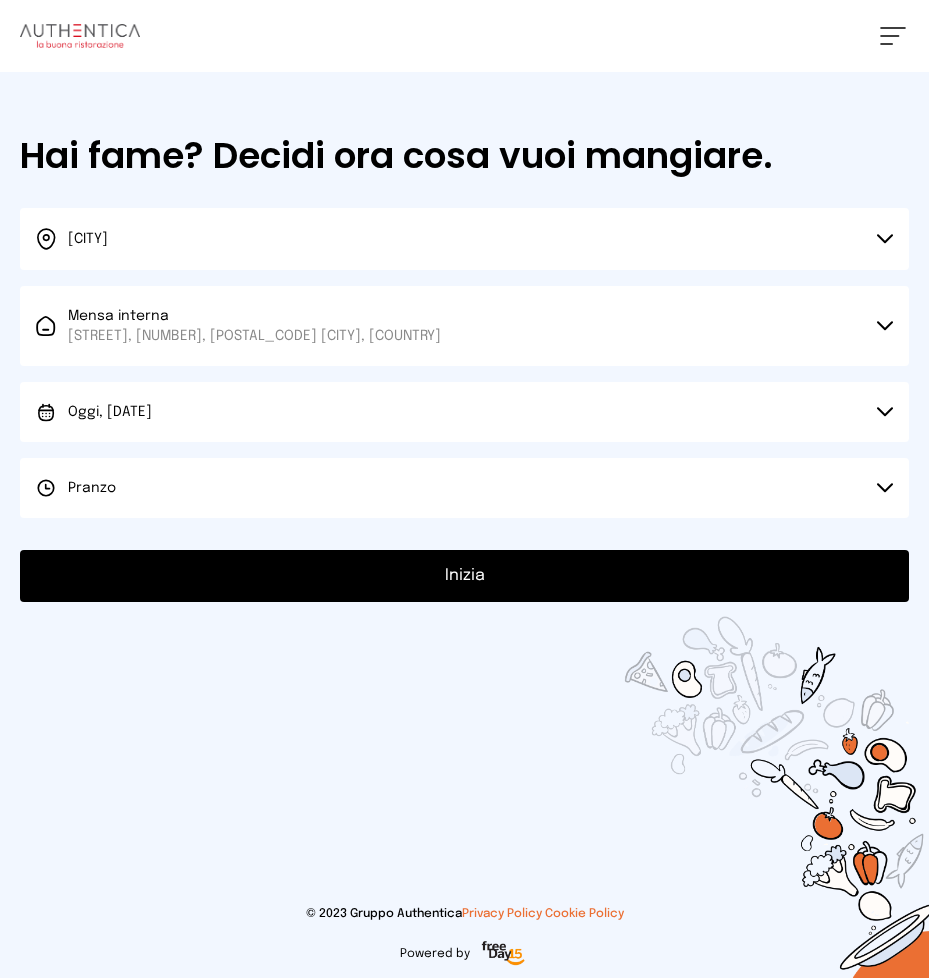 click on "Inizia" at bounding box center [464, 576] 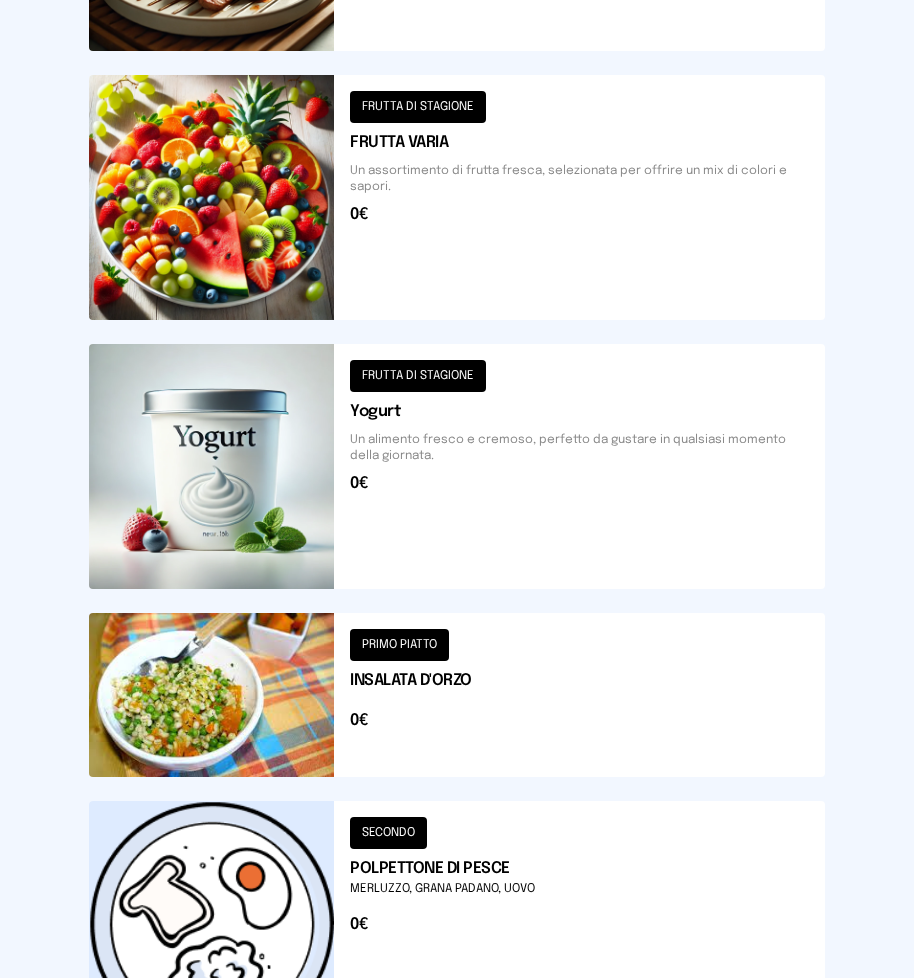 scroll, scrollTop: 2096, scrollLeft: 0, axis: vertical 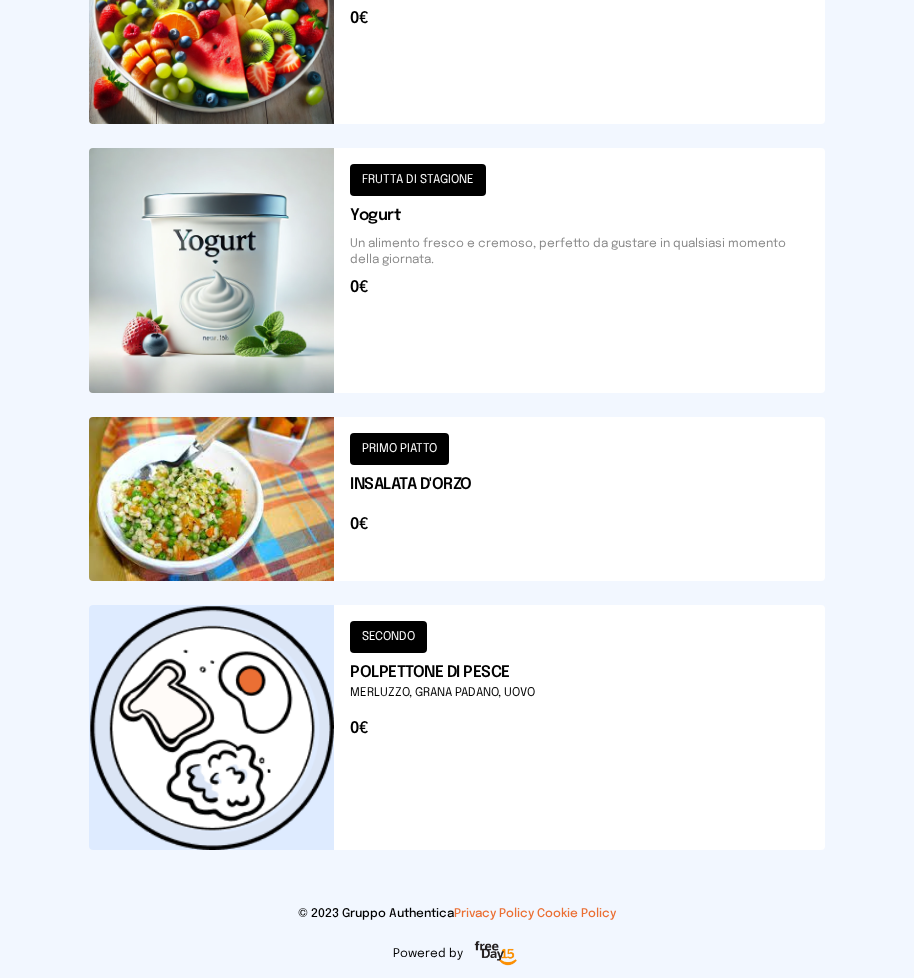 click at bounding box center (457, 270) 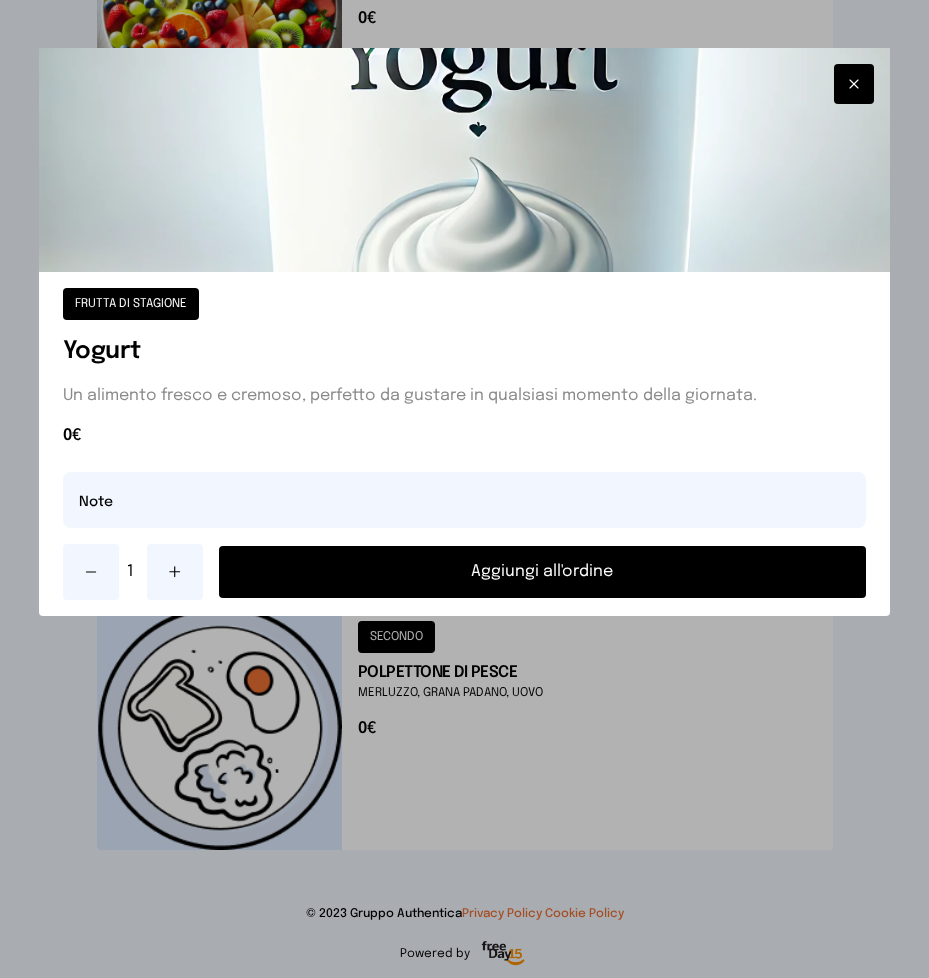 click on "Aggiungi all'ordine" at bounding box center [543, 572] 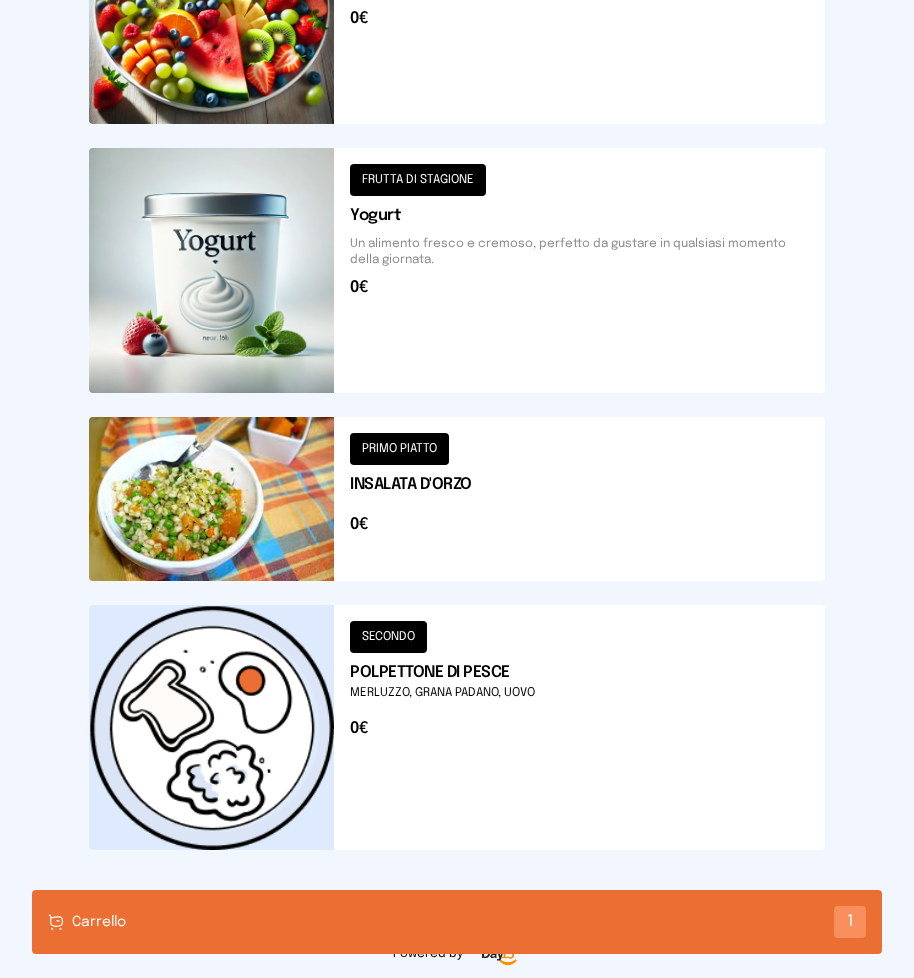 click on "Carrello
1" at bounding box center (457, 922) 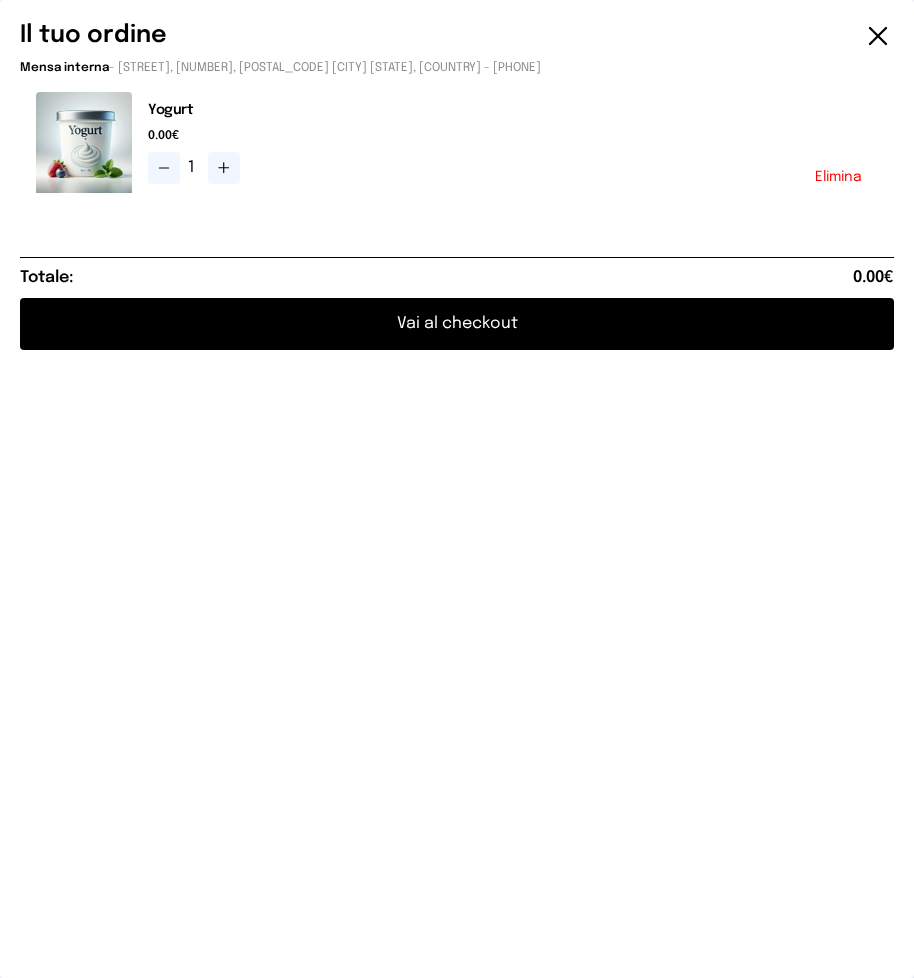 click on "Vai al checkout" at bounding box center (457, 324) 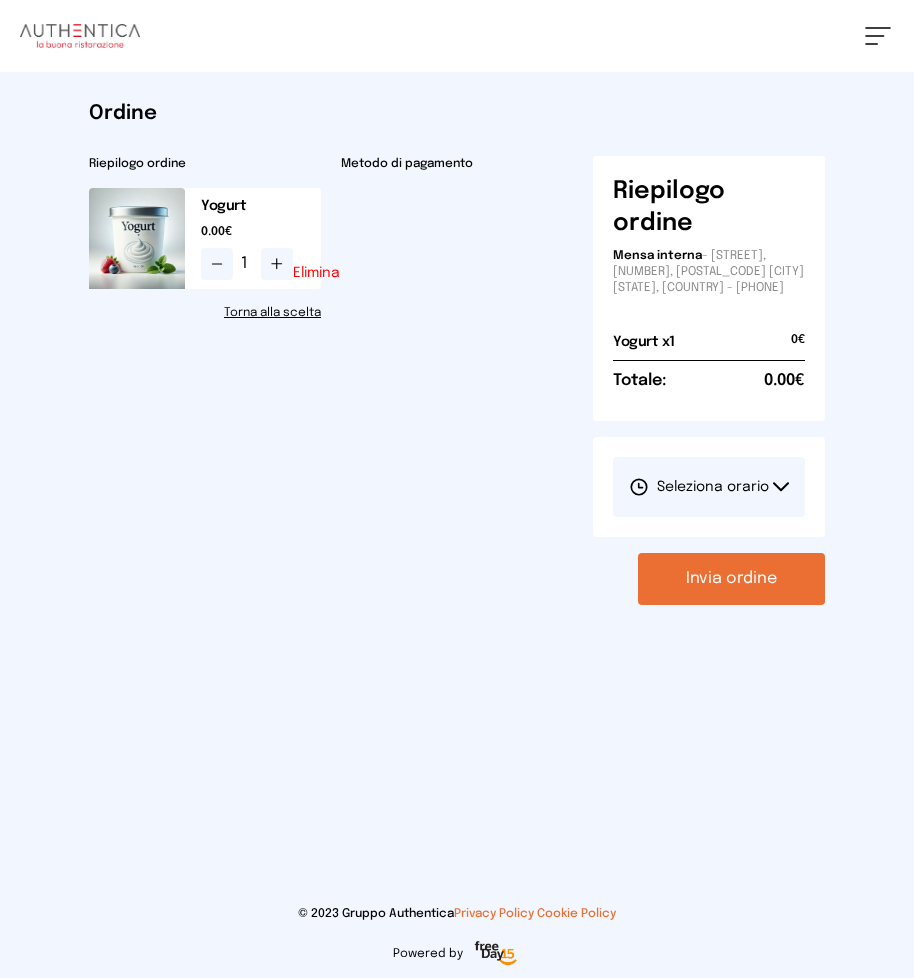 scroll, scrollTop: 0, scrollLeft: 0, axis: both 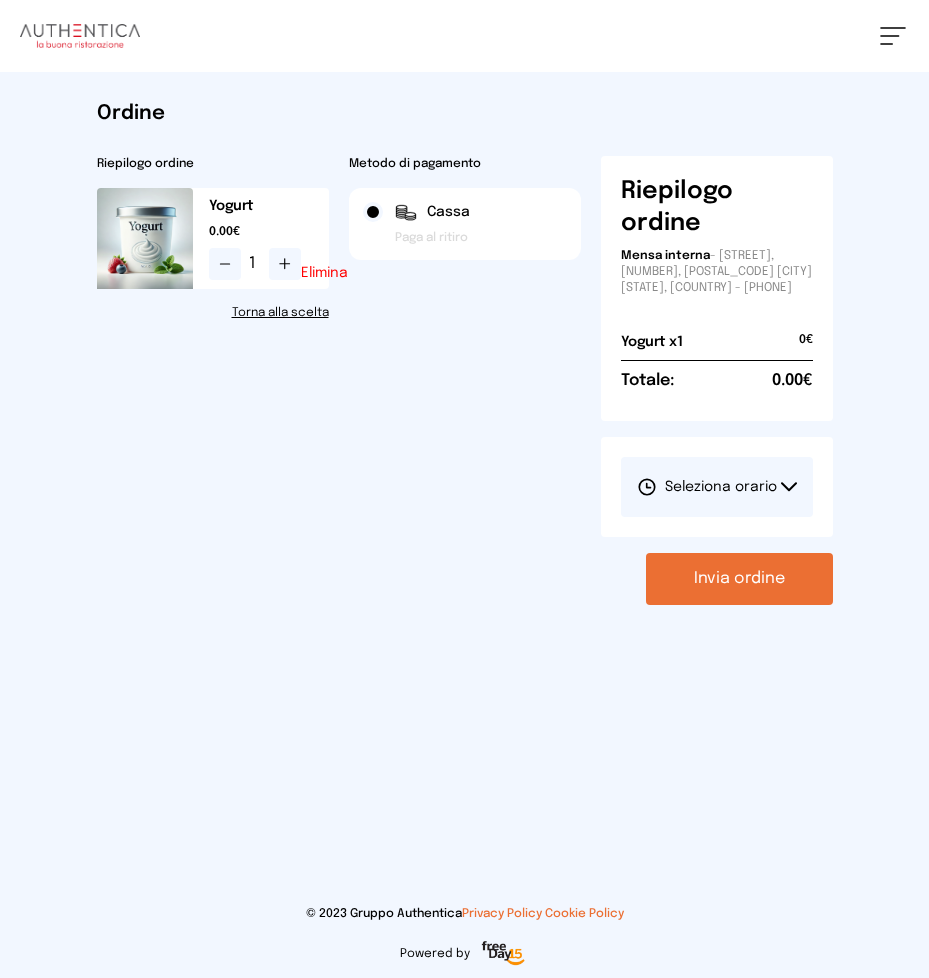 click 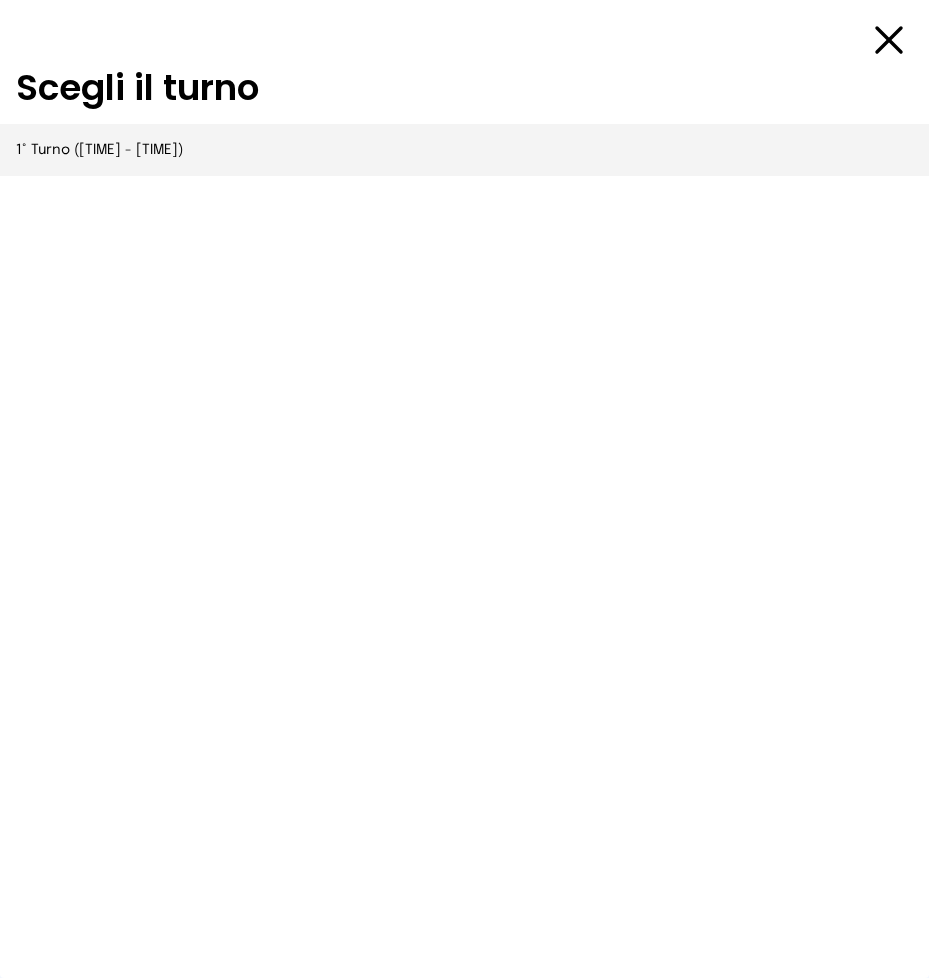 click on "1° Turno ([TIME] -
[TIME])" at bounding box center (99, 150) 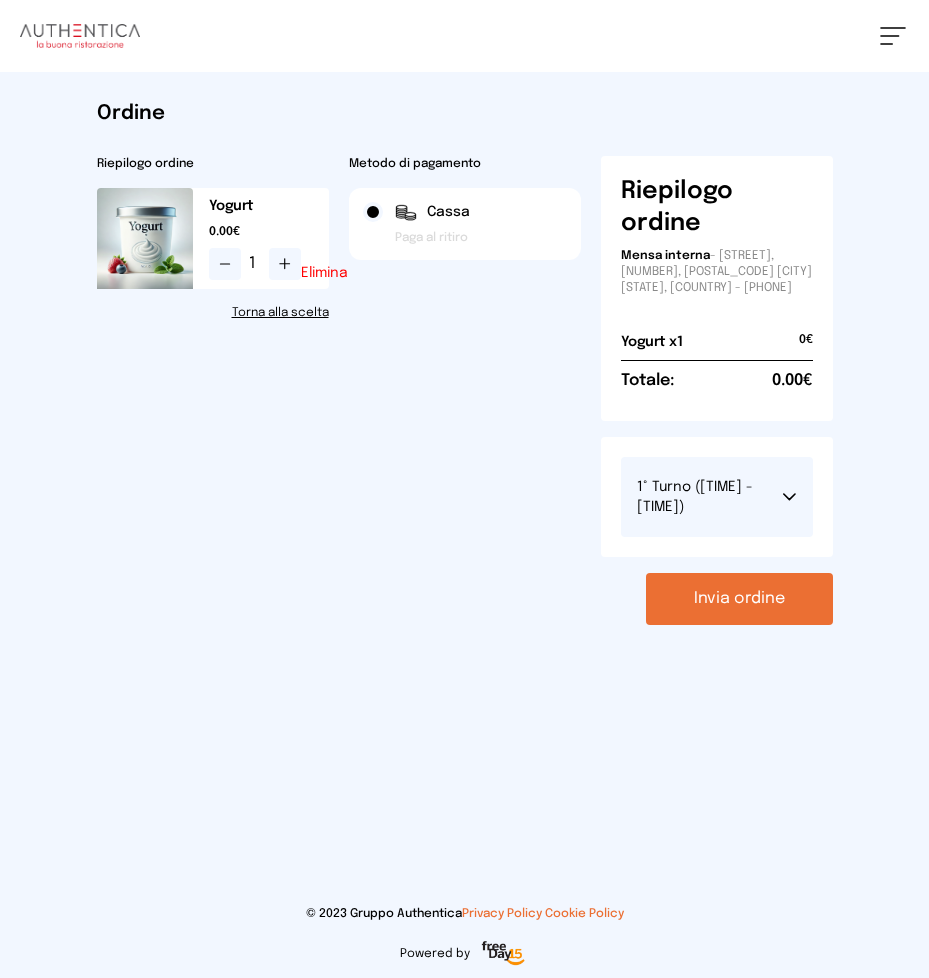 click on "Invia ordine" at bounding box center (739, 599) 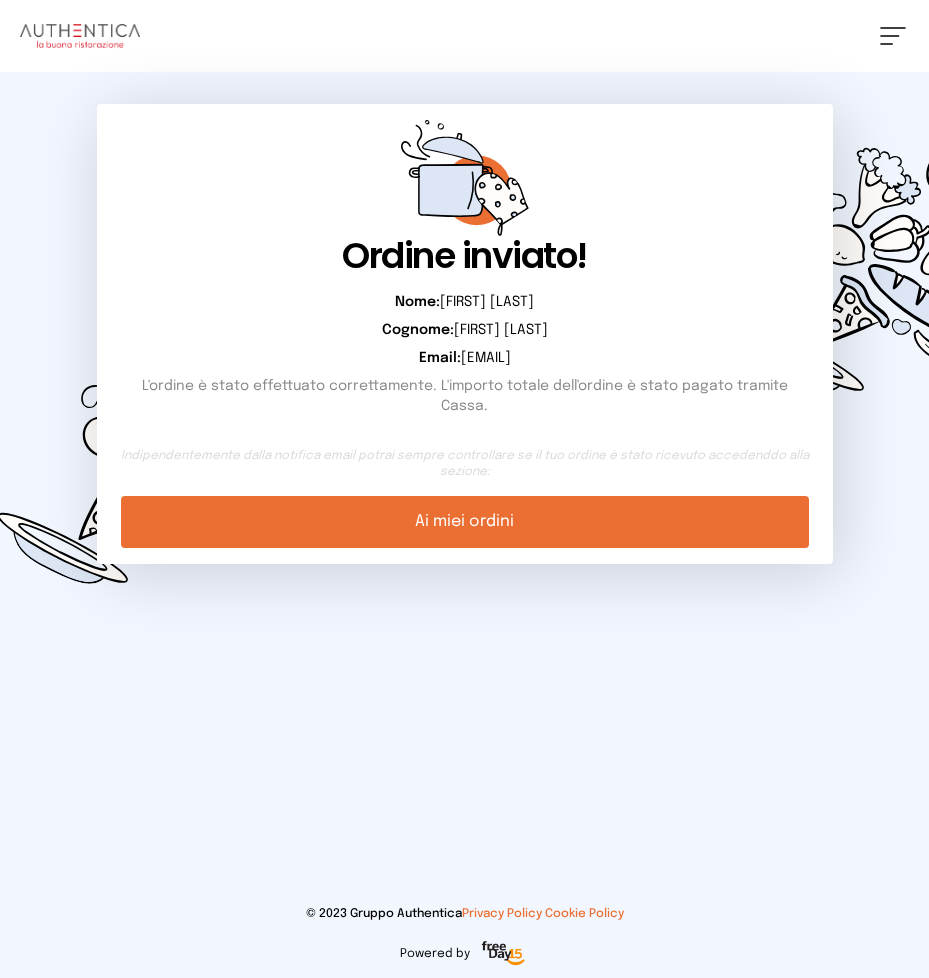 click on "Ai miei ordini" at bounding box center [465, 522] 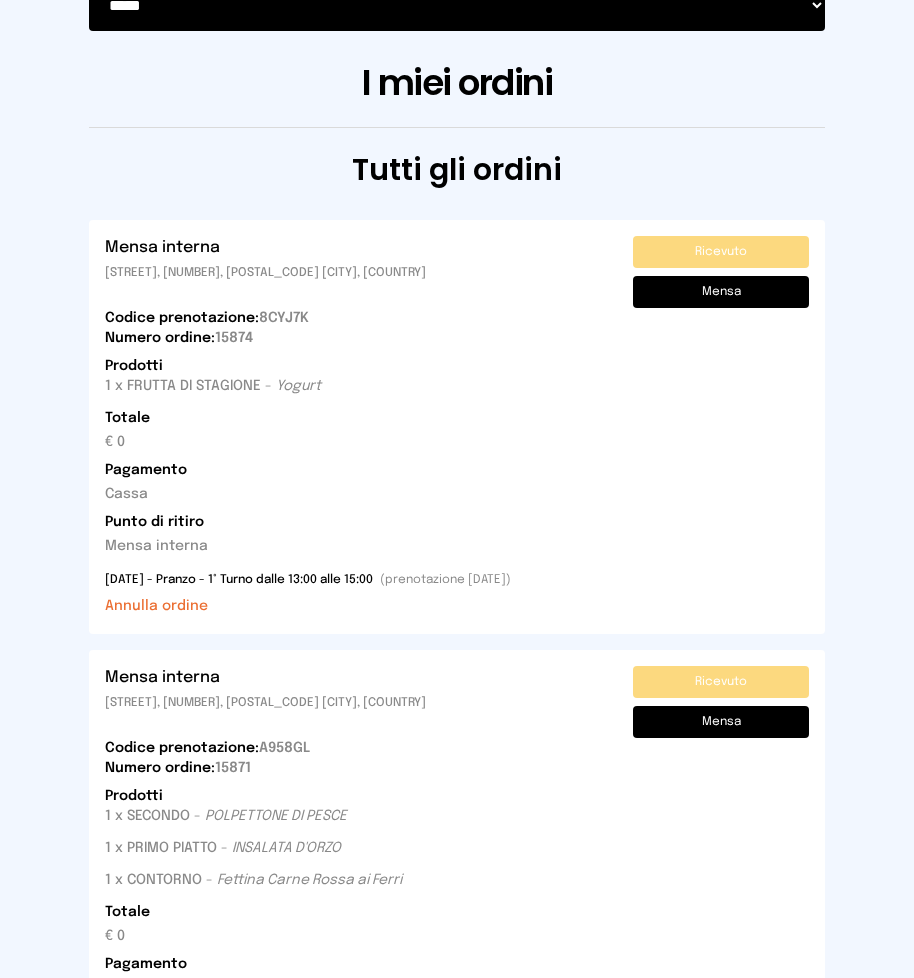 scroll, scrollTop: 0, scrollLeft: 0, axis: both 